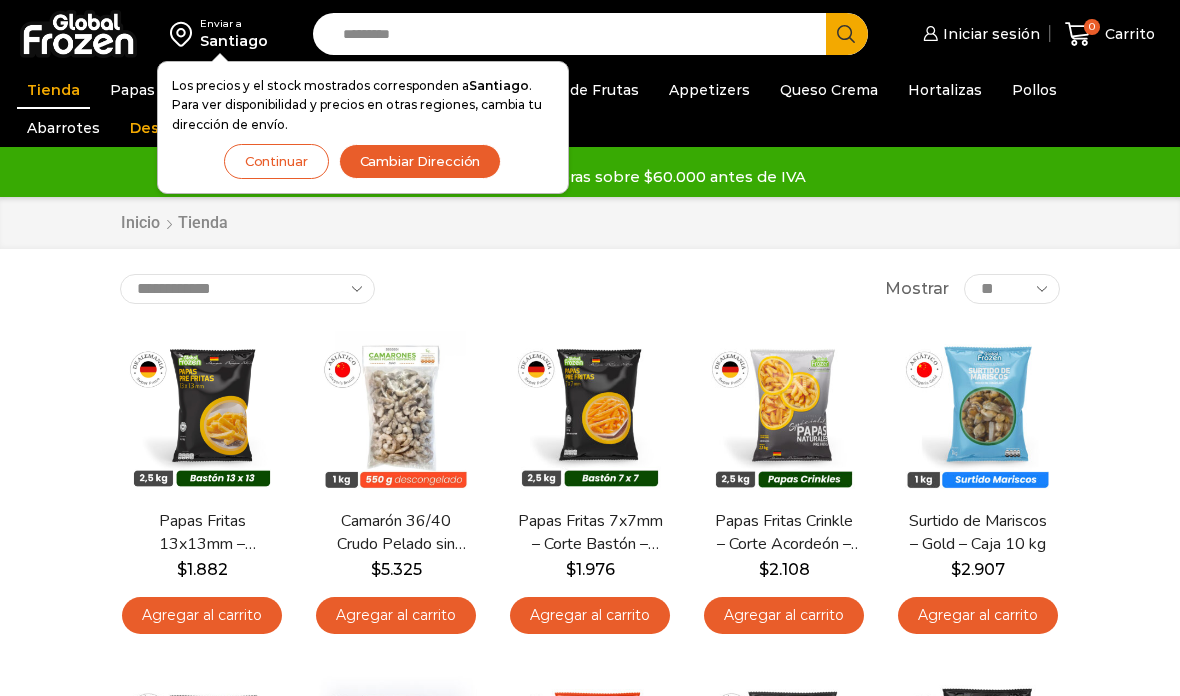 scroll, scrollTop: 0, scrollLeft: 0, axis: both 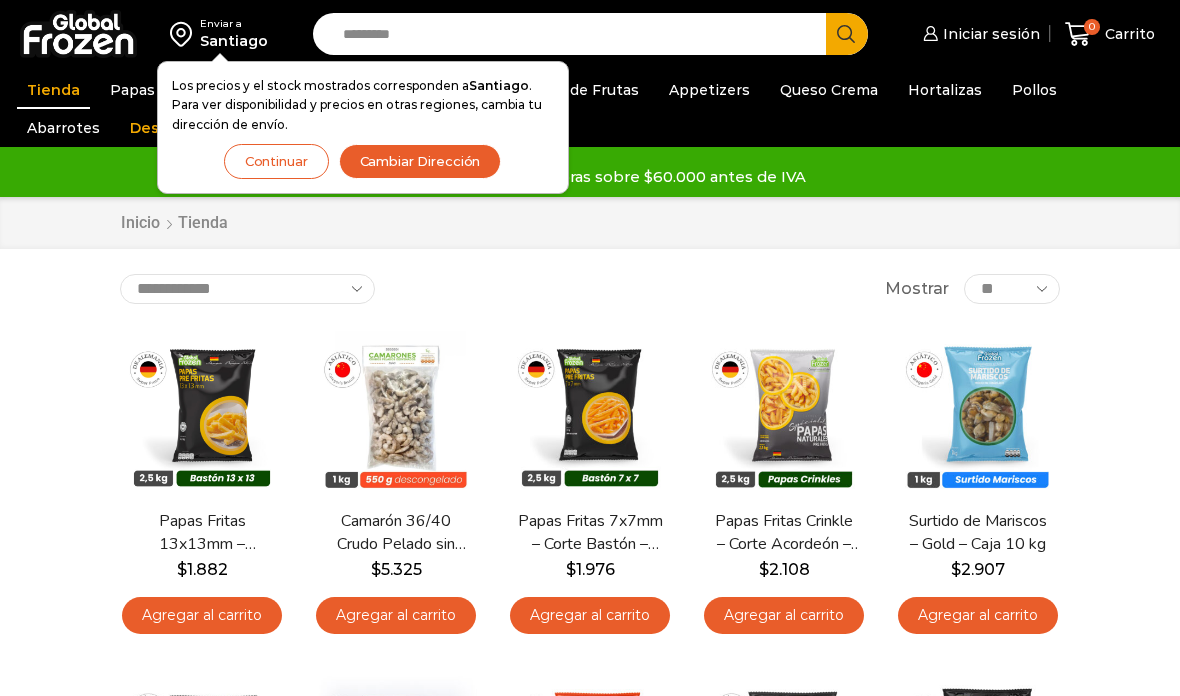 click on "Continuar" at bounding box center [276, 161] 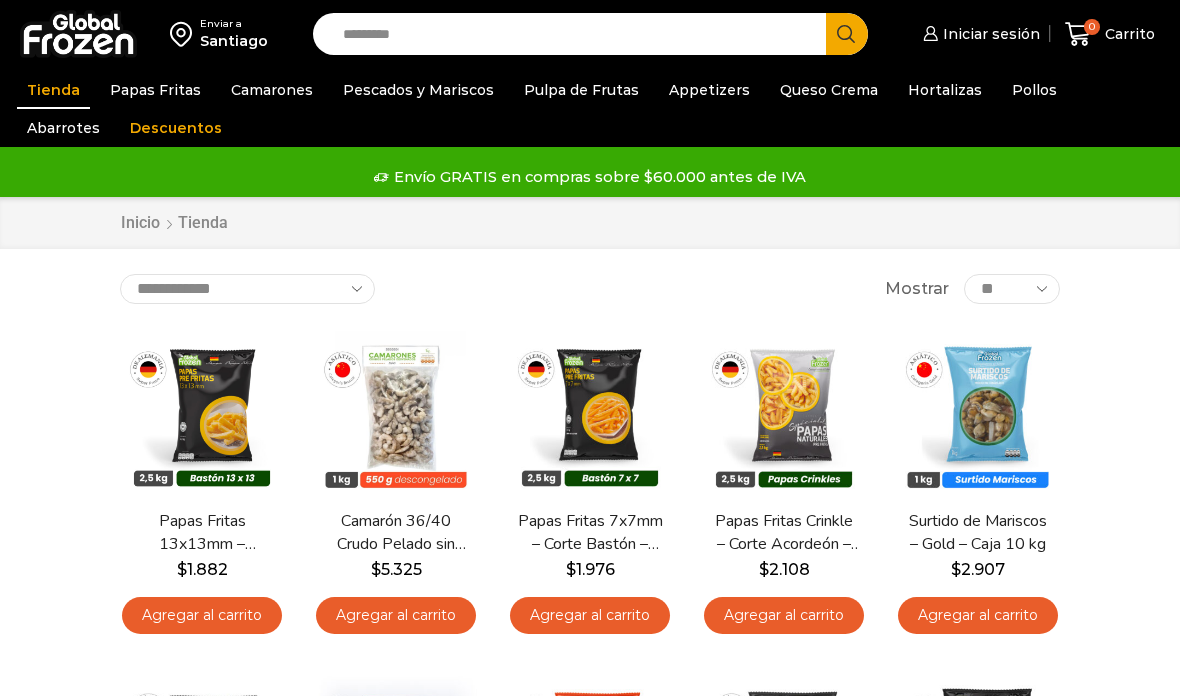 click on "Atún" at bounding box center (0, 0) 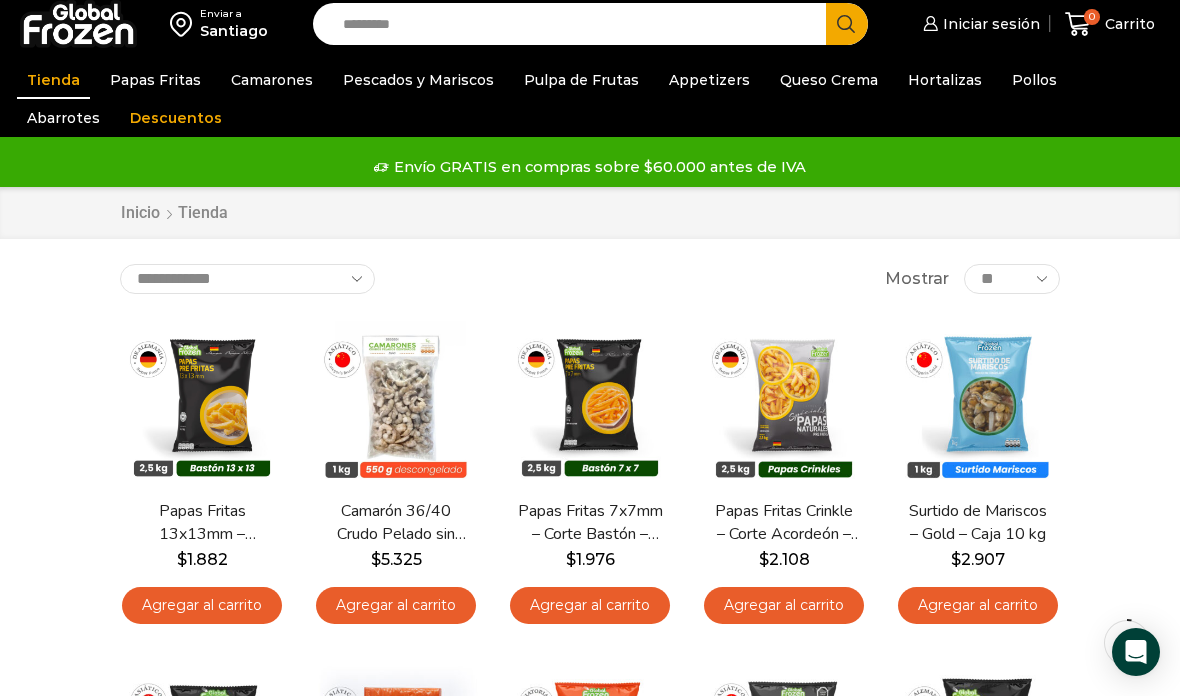 scroll, scrollTop: 0, scrollLeft: 0, axis: both 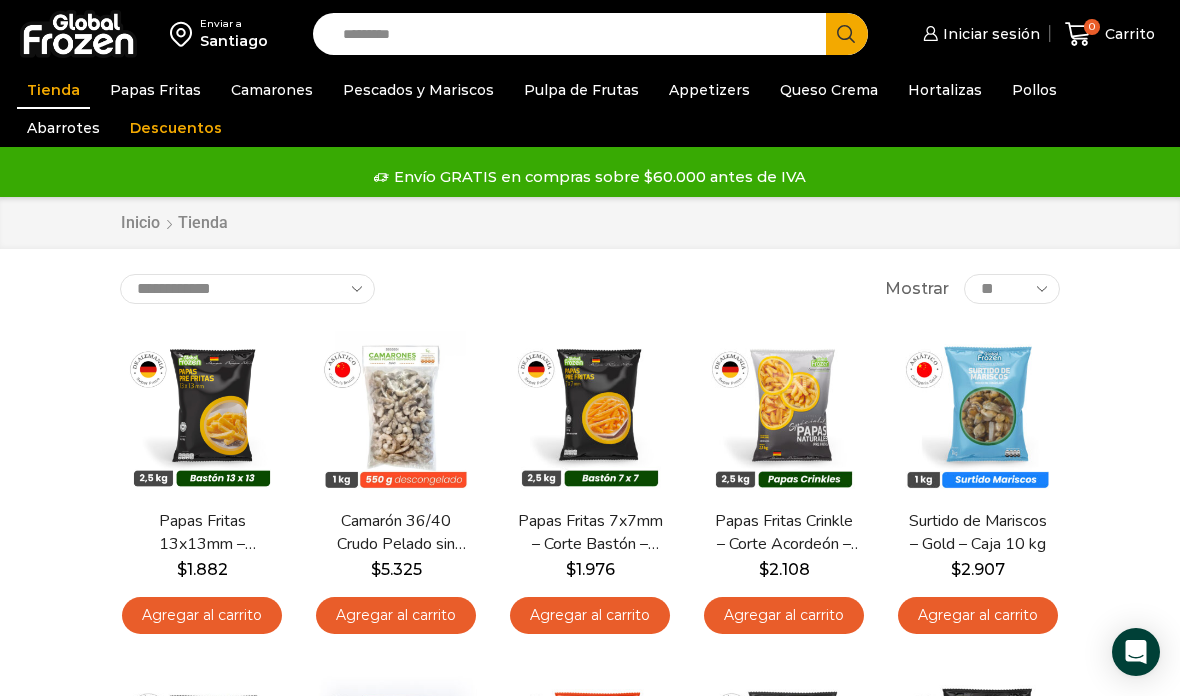 click on "Pescados y Mariscos" at bounding box center (418, 90) 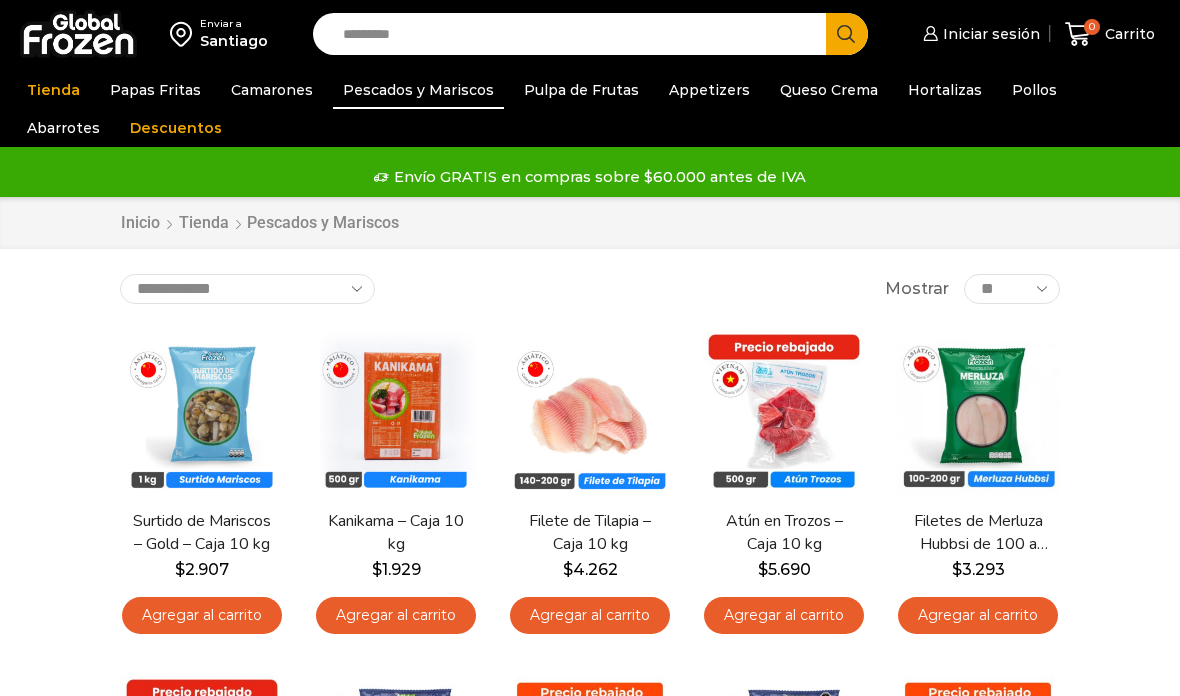 scroll, scrollTop: 0, scrollLeft: 0, axis: both 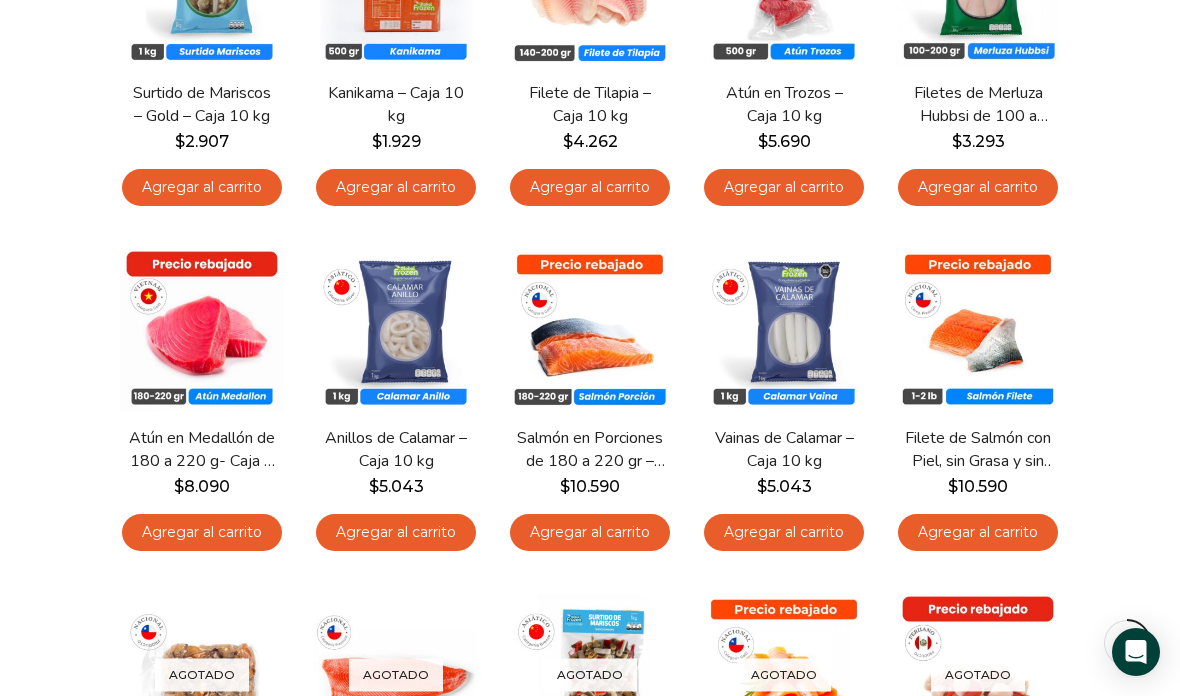 click on "Agregar al carrito" at bounding box center (202, 532) 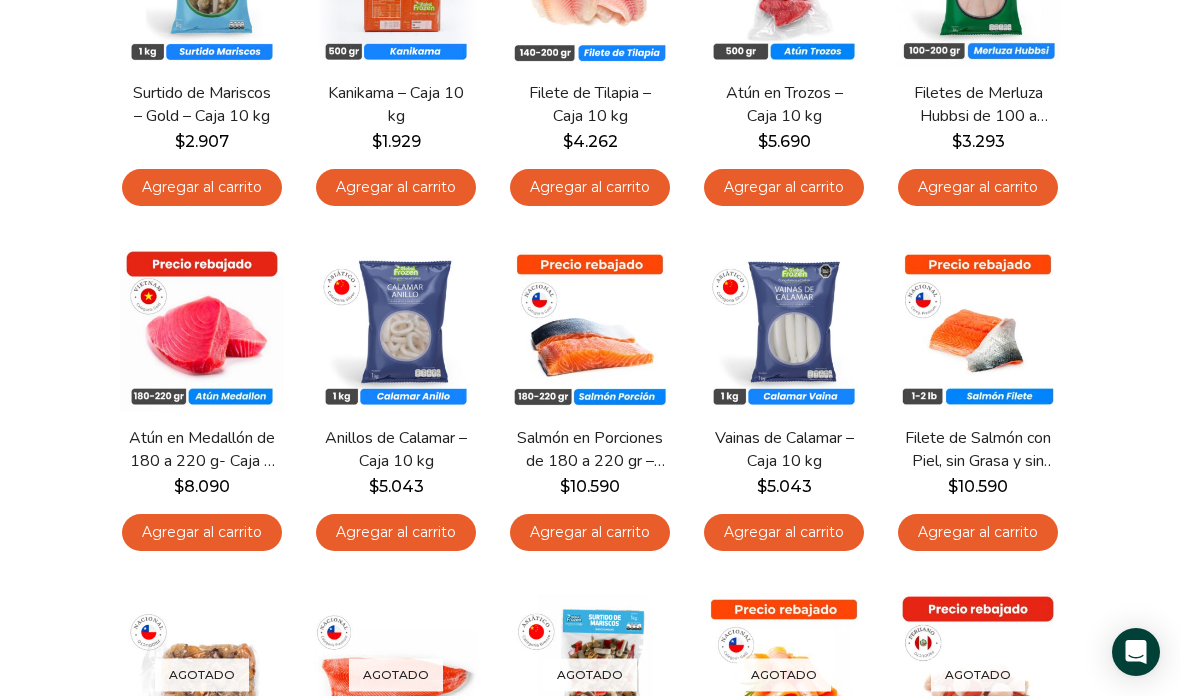click on "**********" at bounding box center [590, 660] 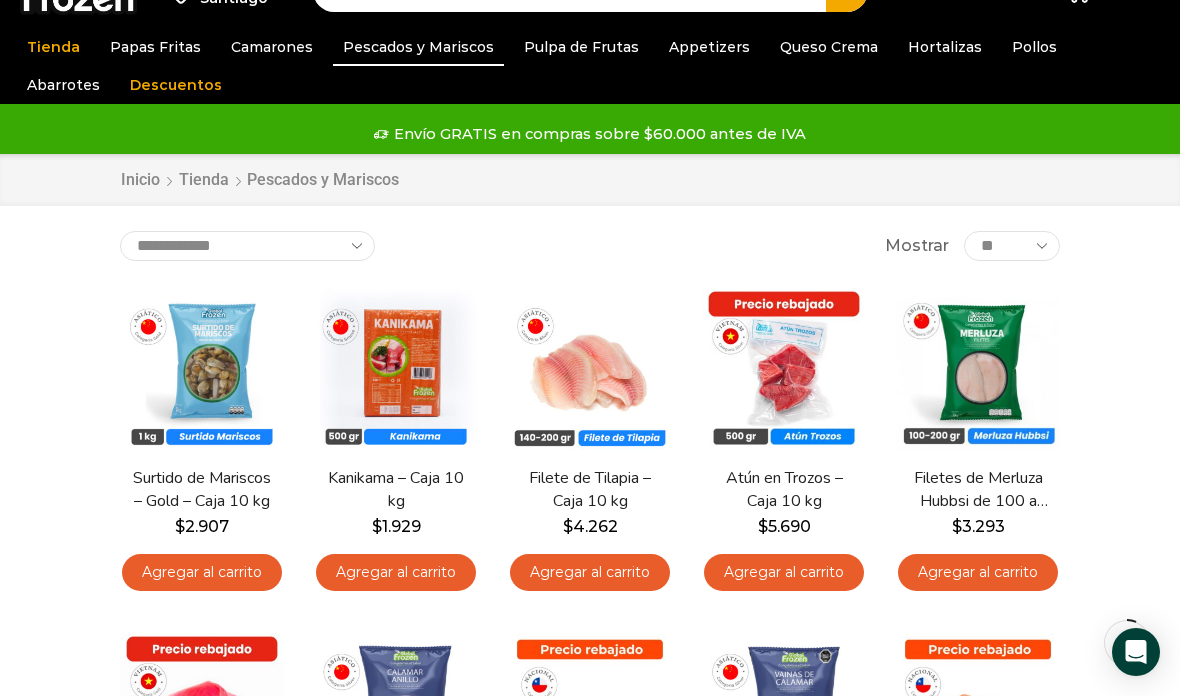scroll, scrollTop: 0, scrollLeft: 0, axis: both 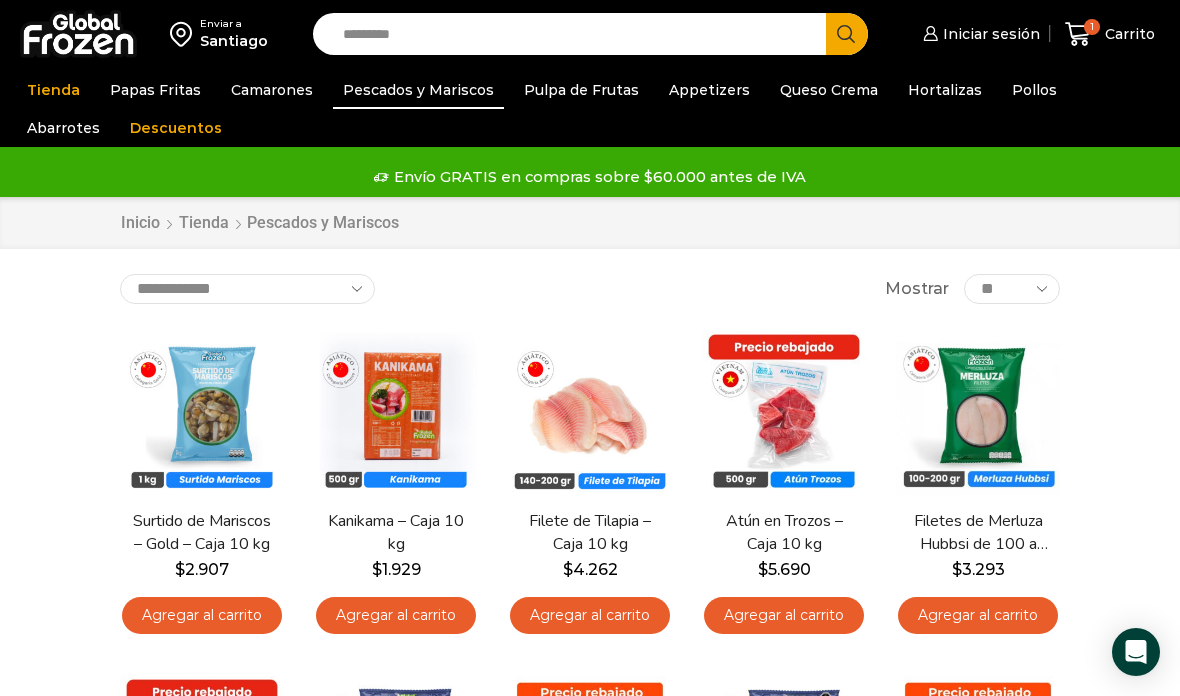 click on "Carrito" at bounding box center (1127, 34) 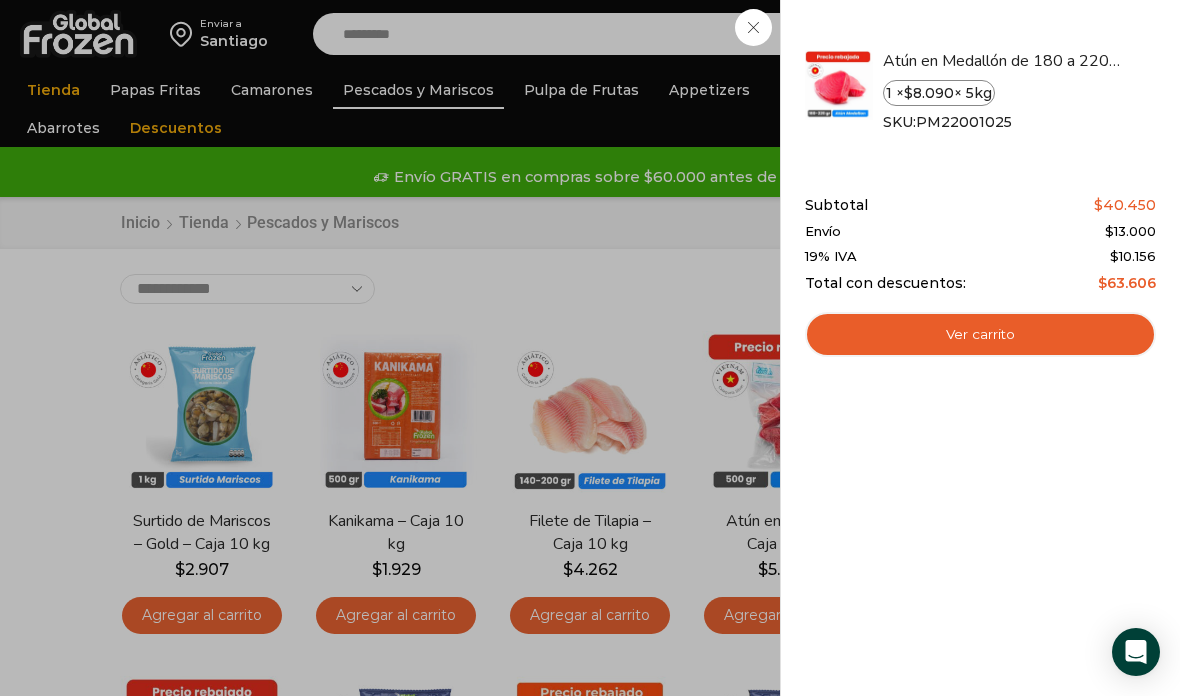 click on "1
Carrito
1
1
Shopping Cart
1 ×  $
$" at bounding box center (1110, 34) 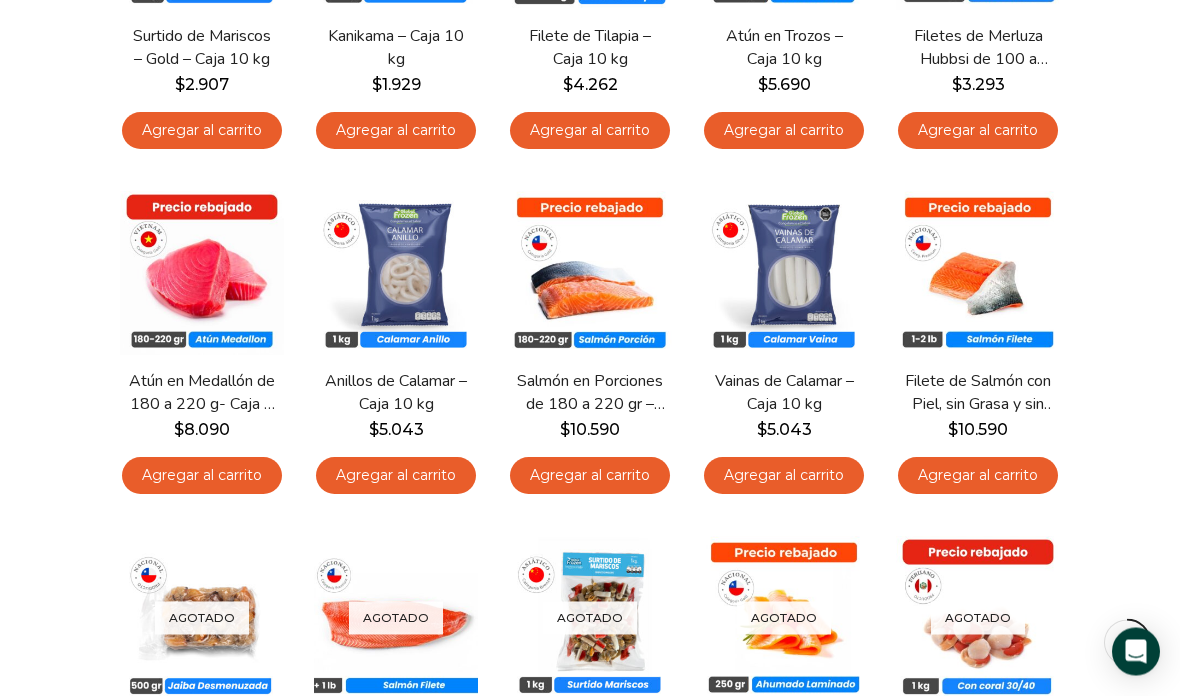 scroll, scrollTop: 490, scrollLeft: 0, axis: vertical 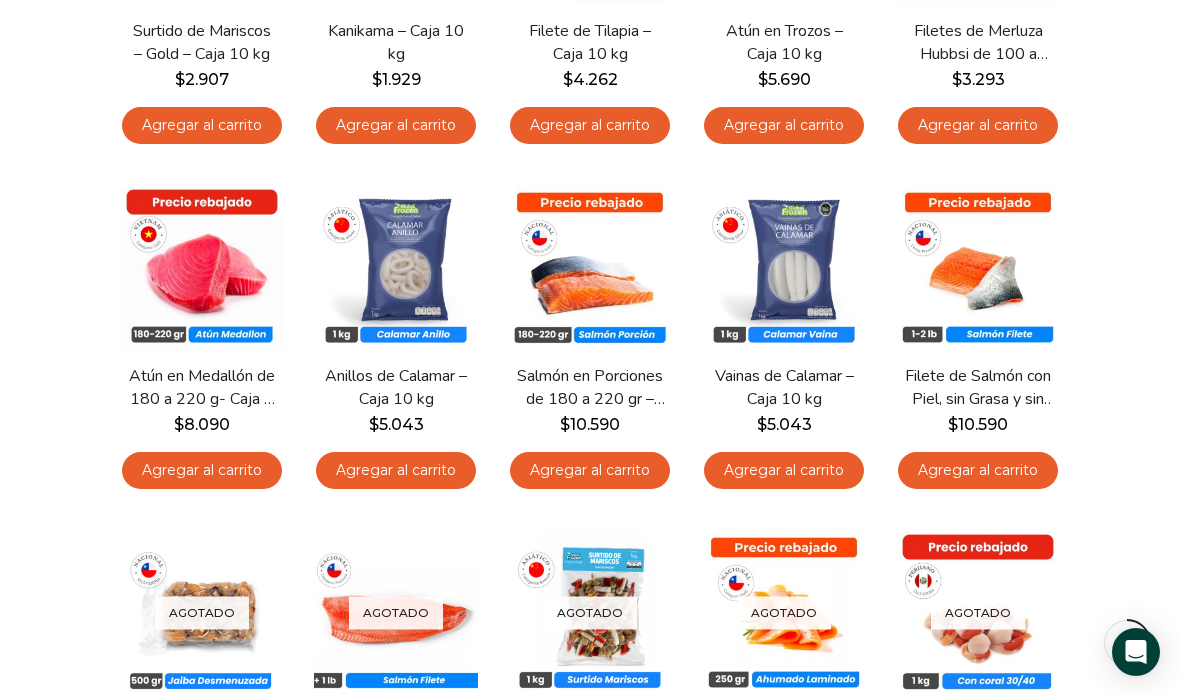 click on "Agregar al carrito" at bounding box center [590, 470] 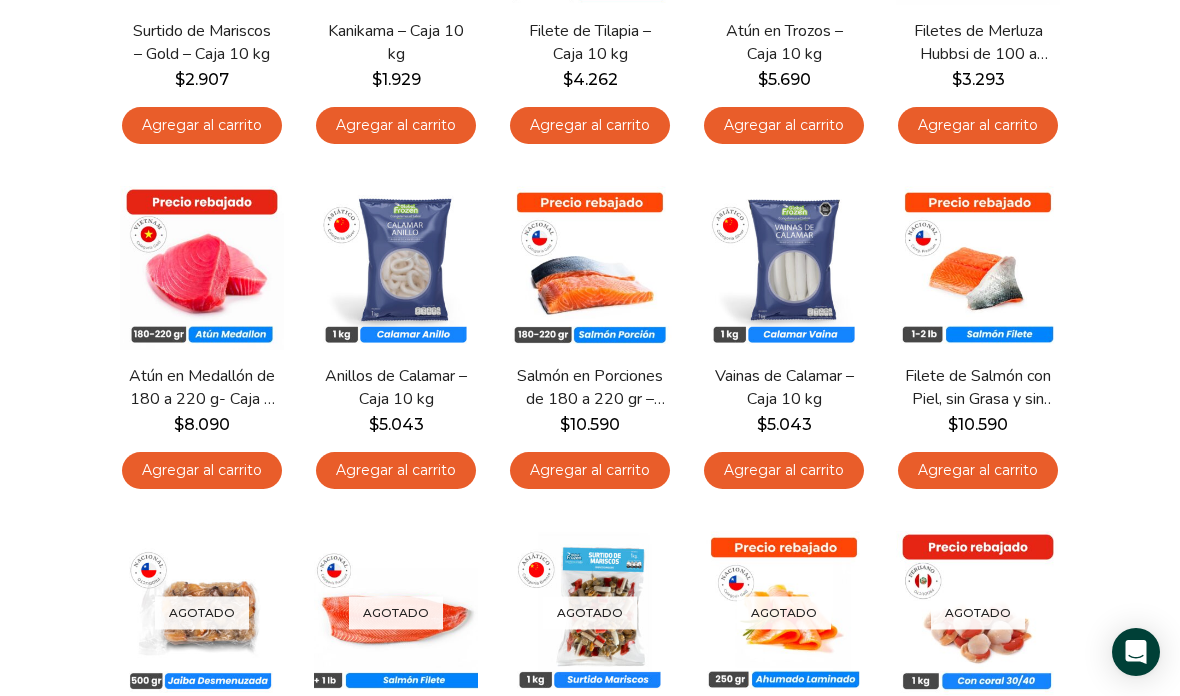 click on "**********" at bounding box center [590, 598] 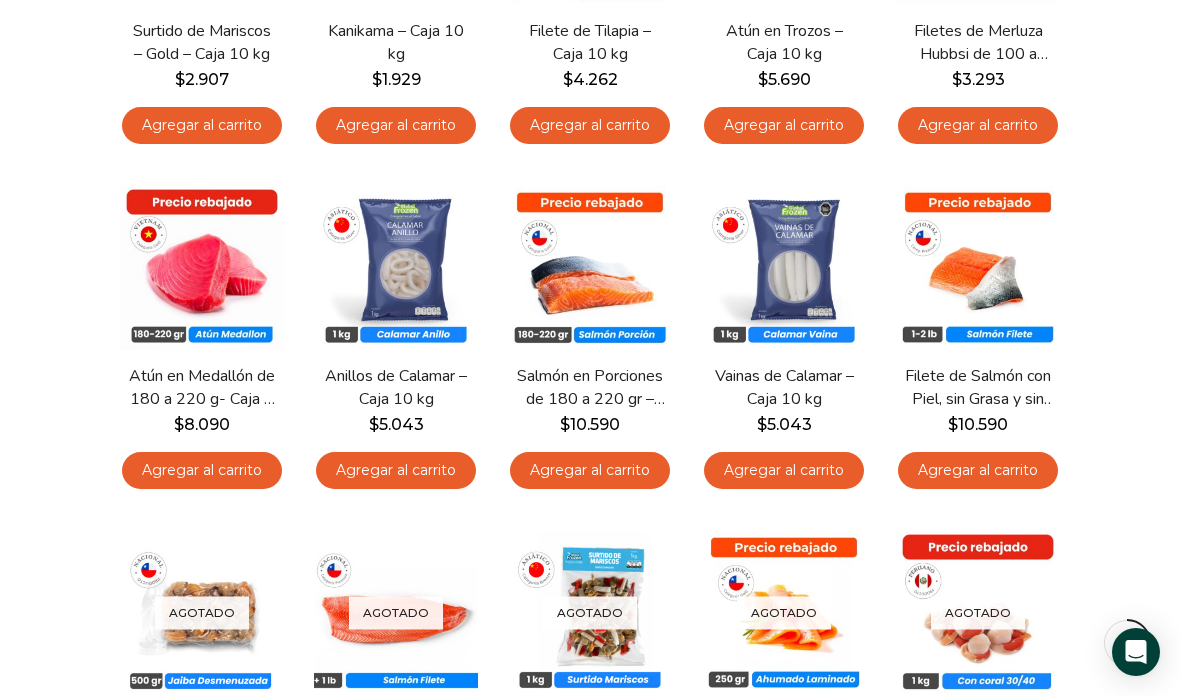 click on "Agregar al carrito" at bounding box center [978, 470] 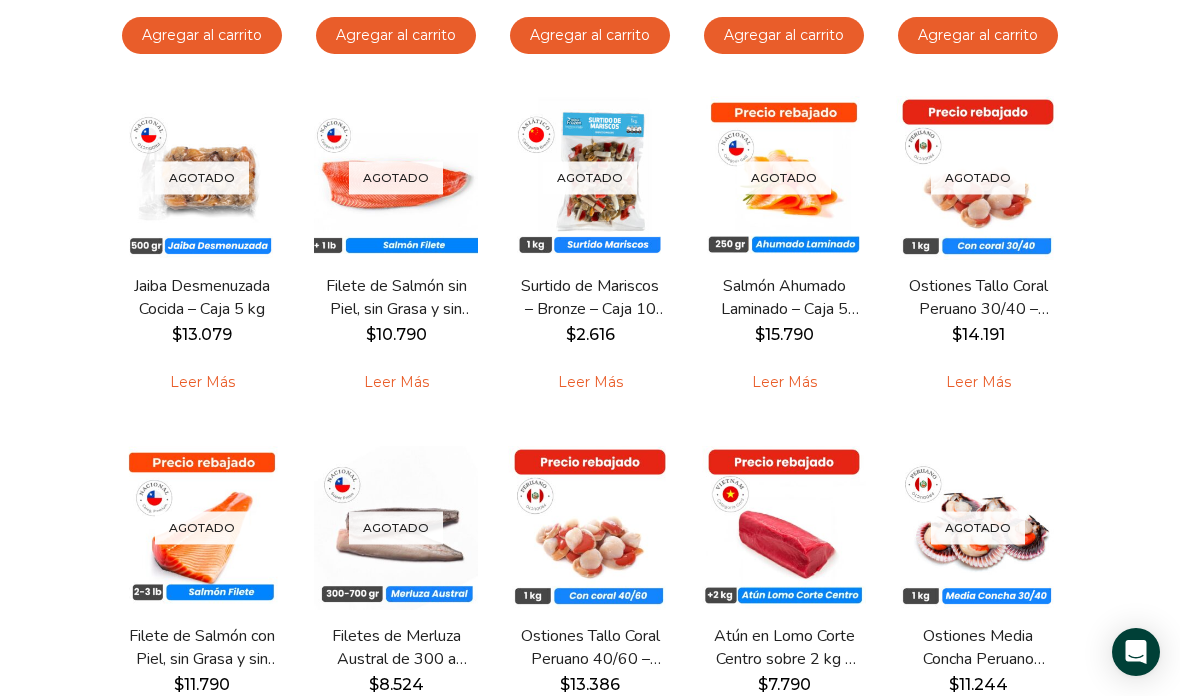 scroll, scrollTop: 913, scrollLeft: 0, axis: vertical 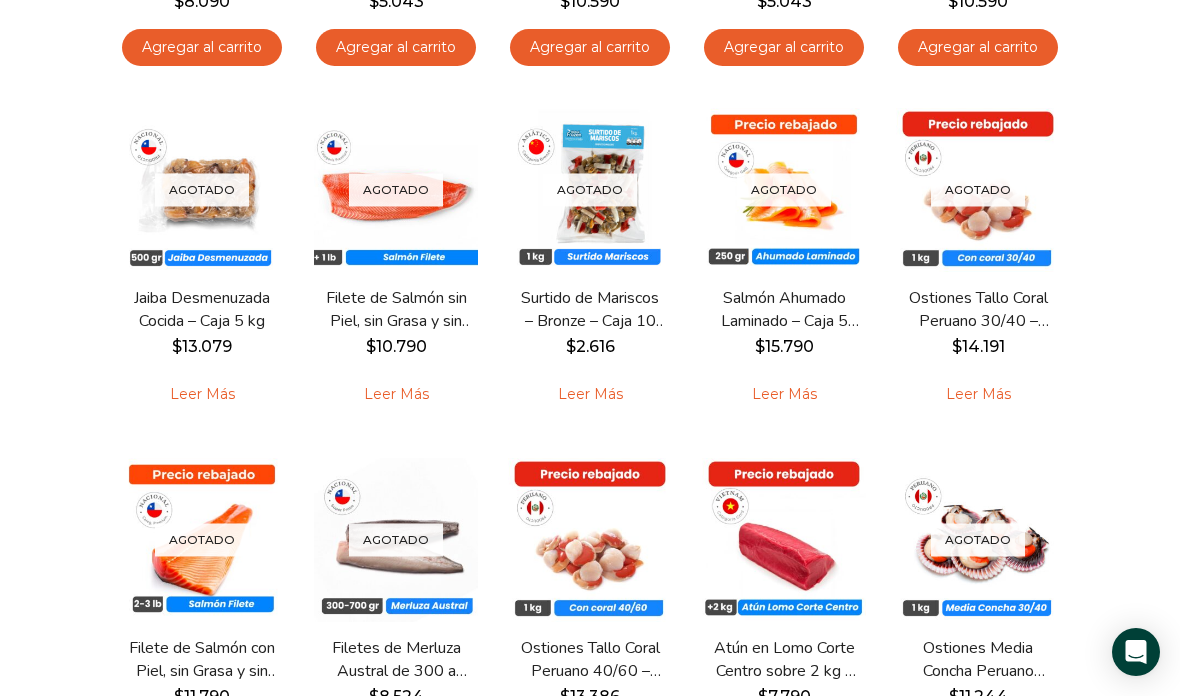 click on "**********" at bounding box center [590, 175] 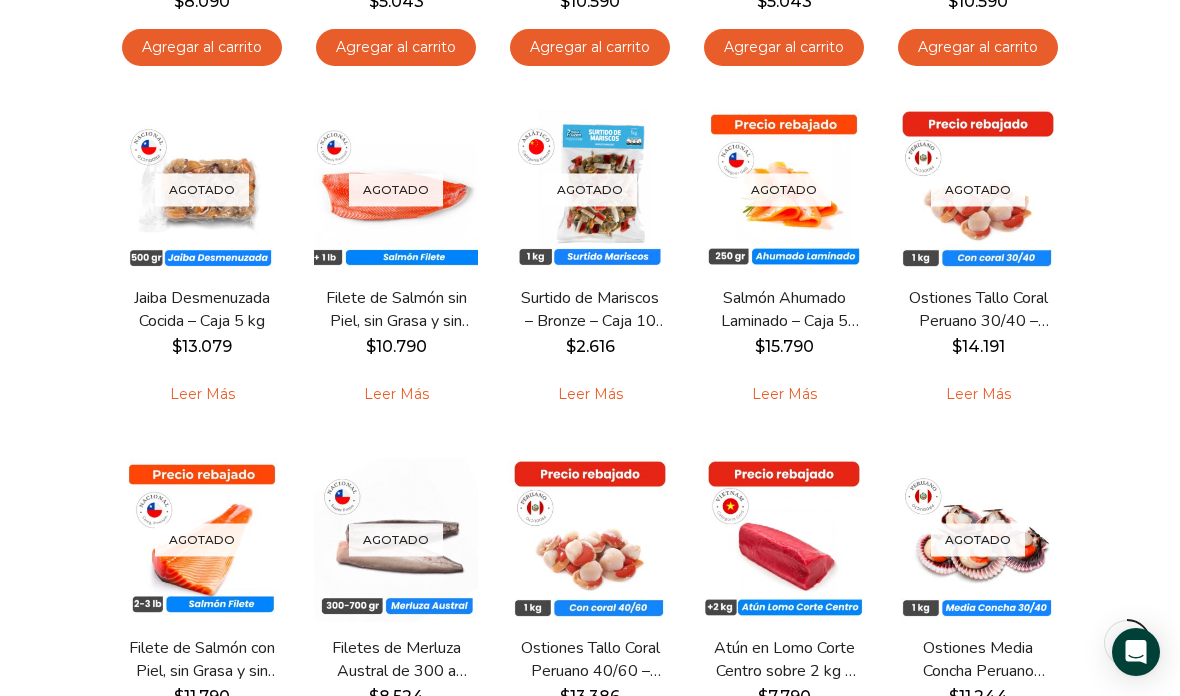 click on "$ 15.790" at bounding box center [784, 346] 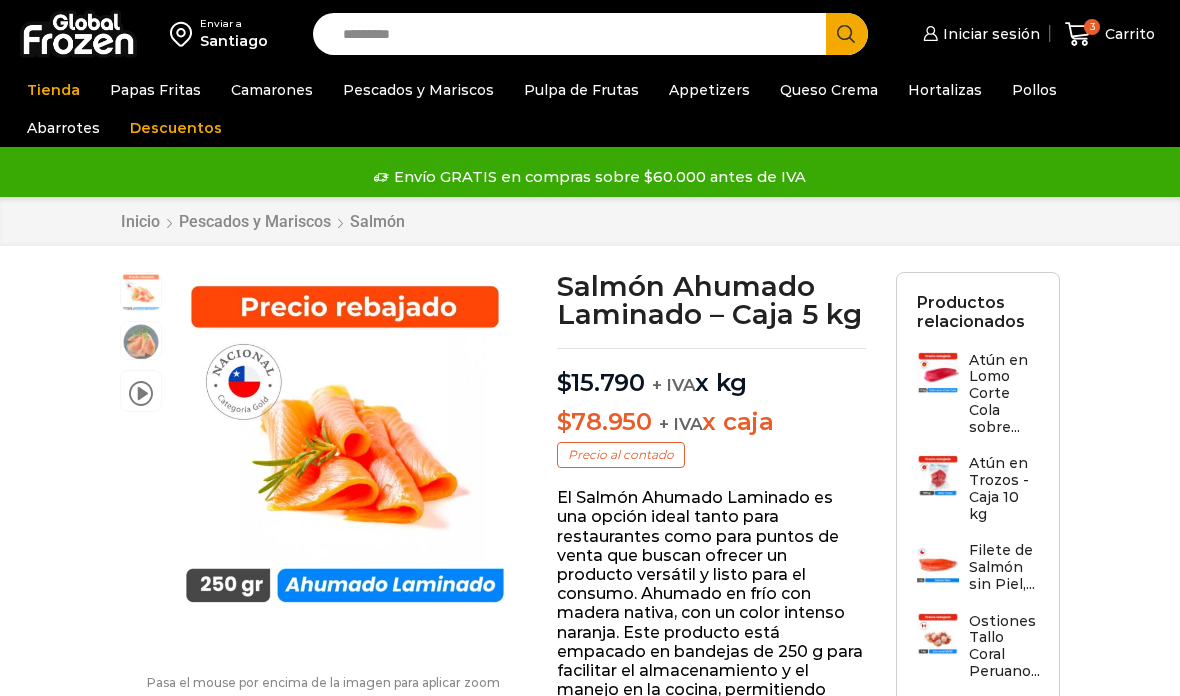scroll, scrollTop: 193, scrollLeft: 0, axis: vertical 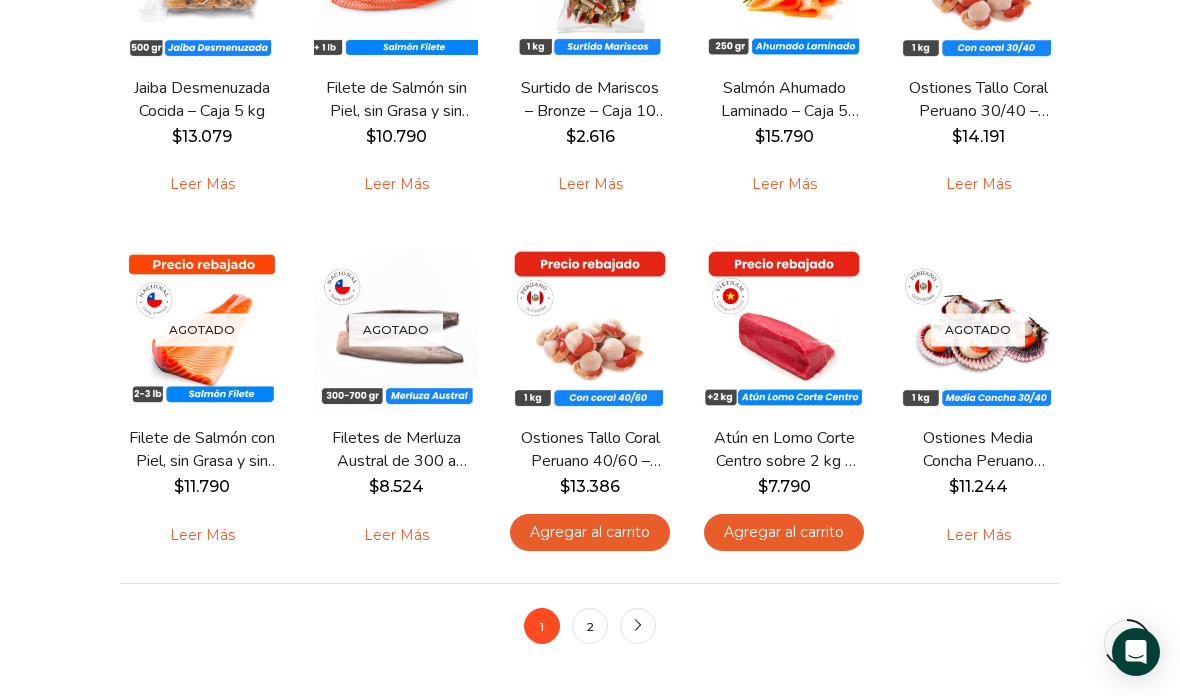 click on "2" at bounding box center [590, 626] 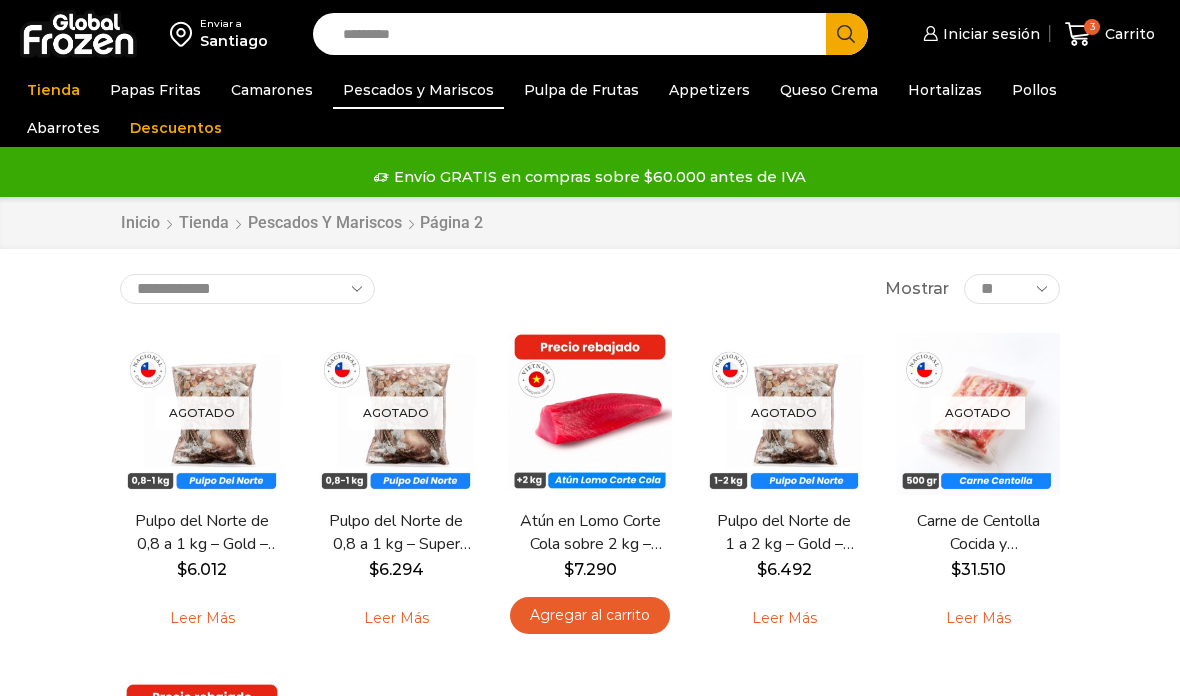 scroll, scrollTop: 0, scrollLeft: 0, axis: both 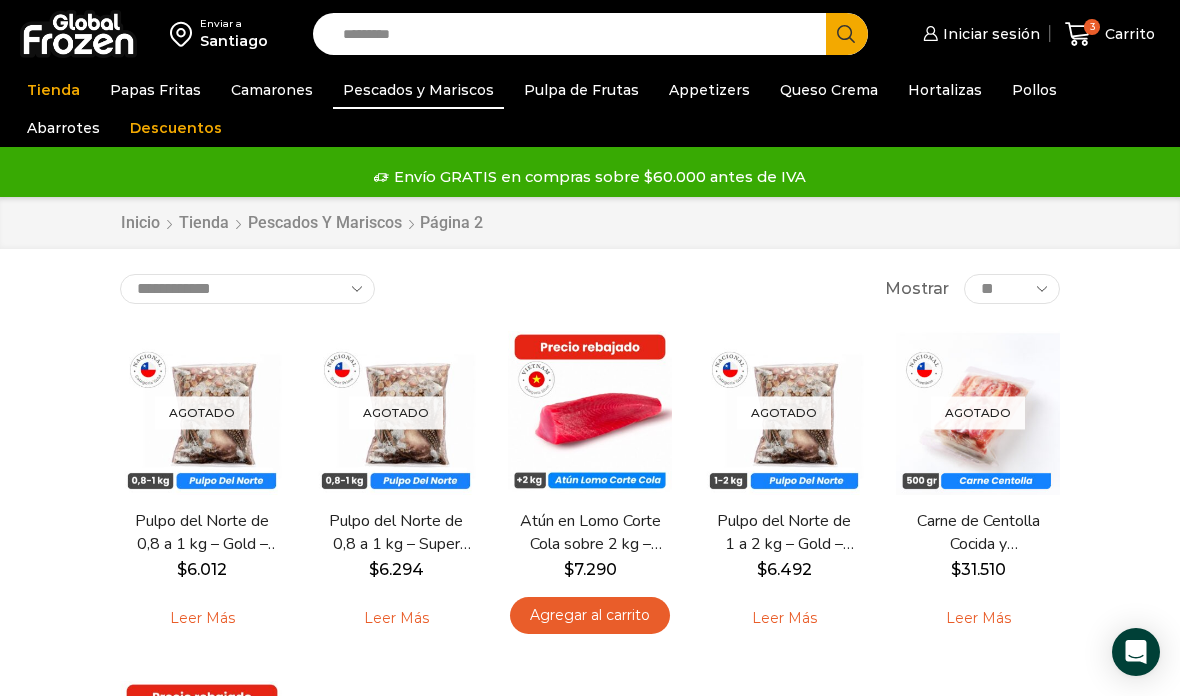 click on "3
Carrito" at bounding box center (1110, 34) 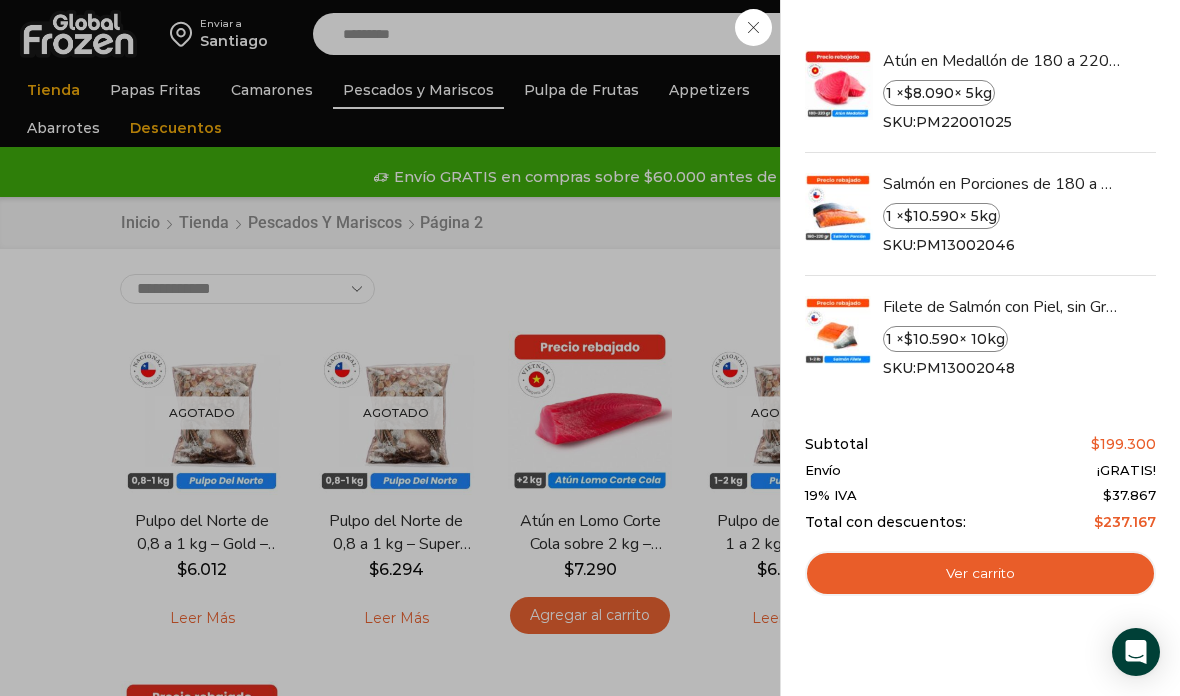 click on "Ver carrito" at bounding box center [980, 574] 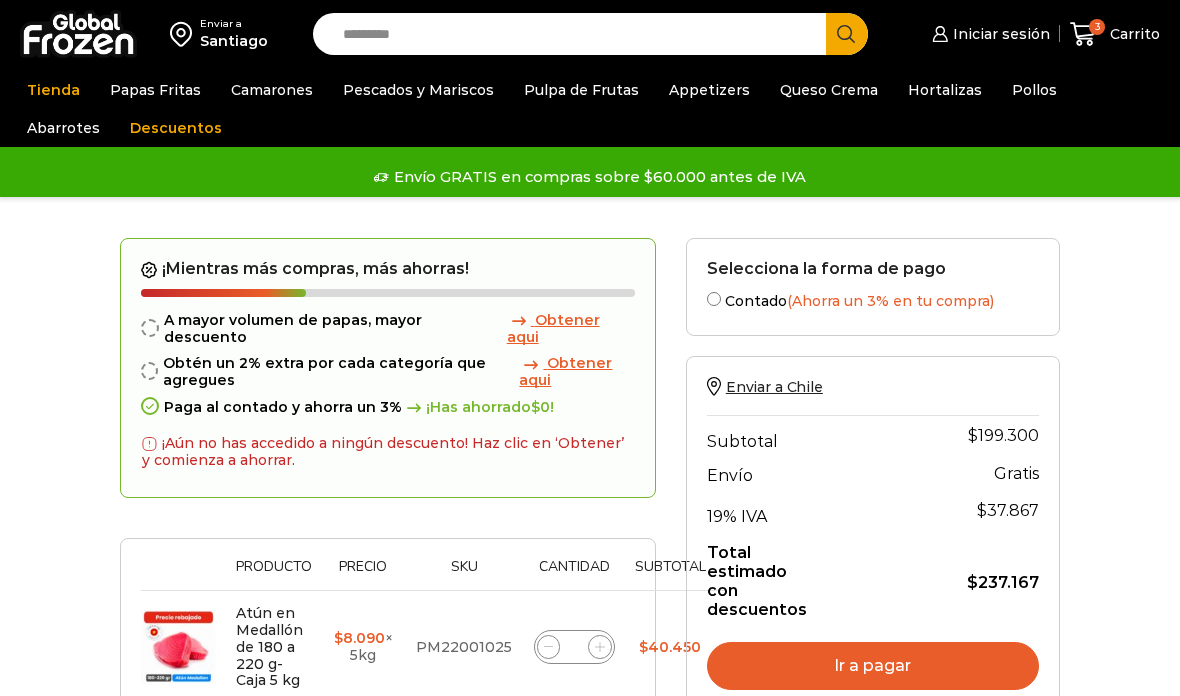 scroll, scrollTop: 0, scrollLeft: 0, axis: both 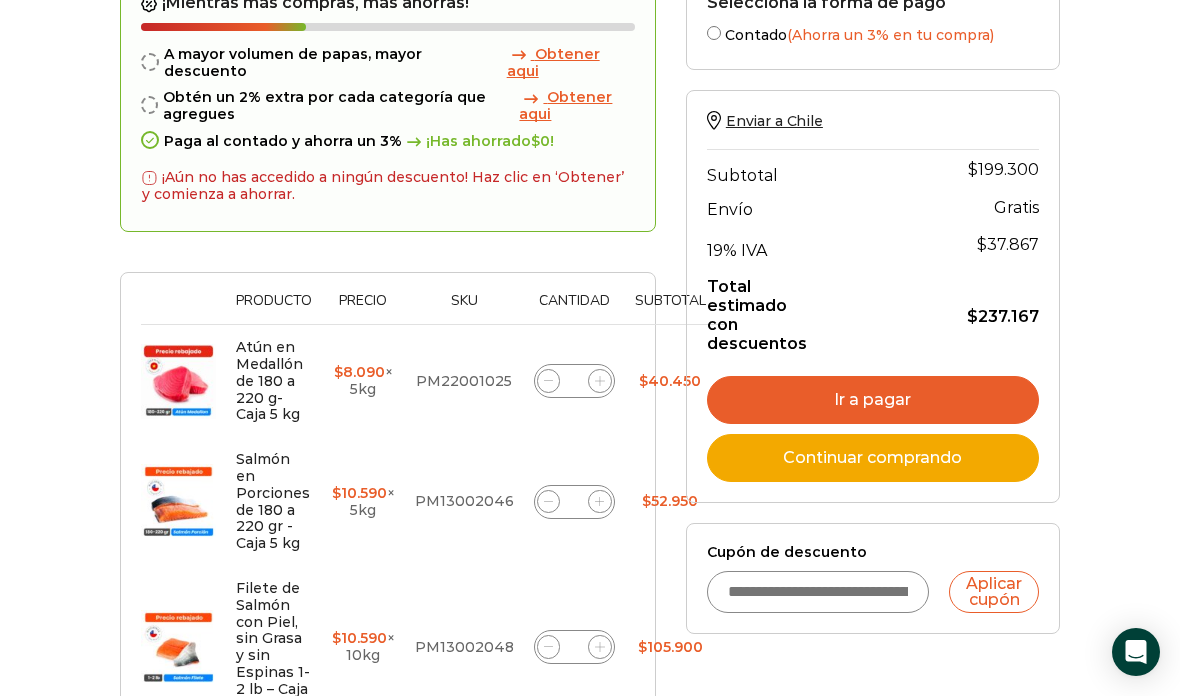 click 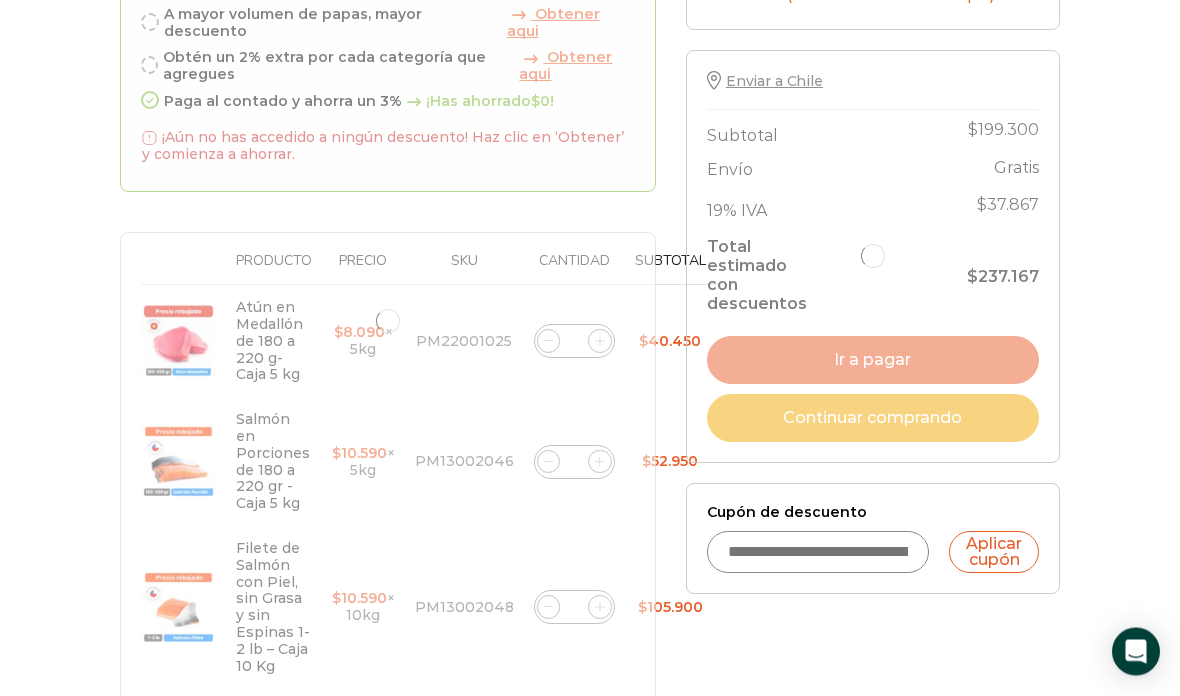 click on "Cupón de descuento" at bounding box center (818, 553) 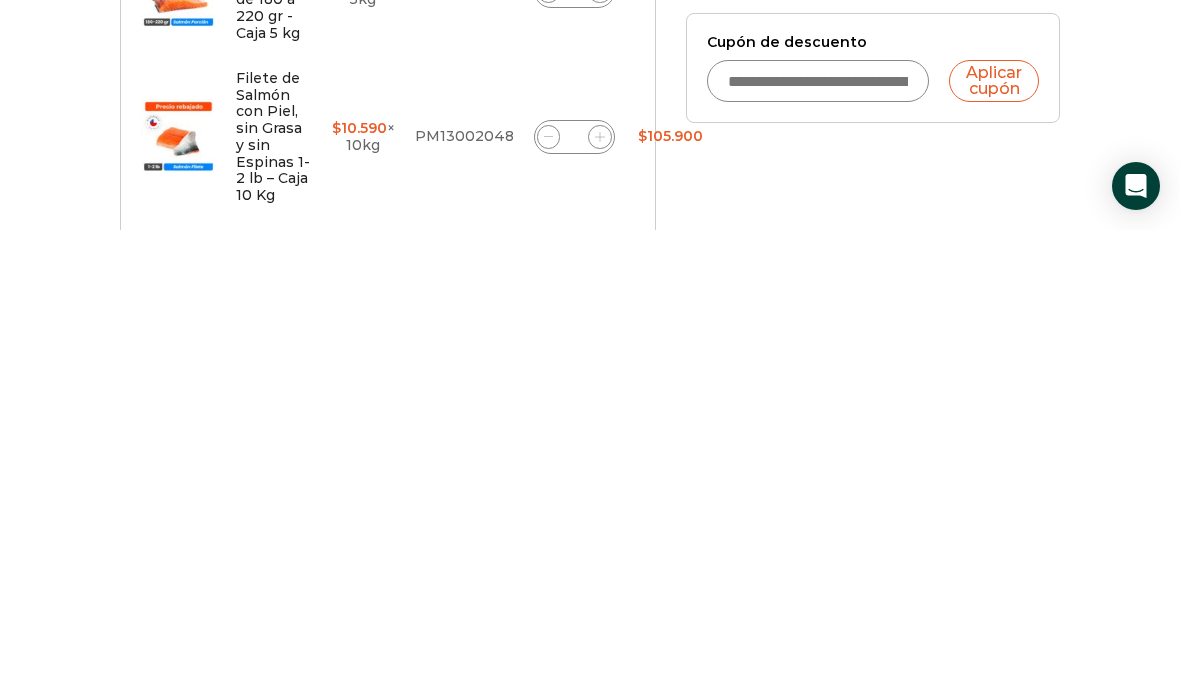 scroll, scrollTop: 398, scrollLeft: 0, axis: vertical 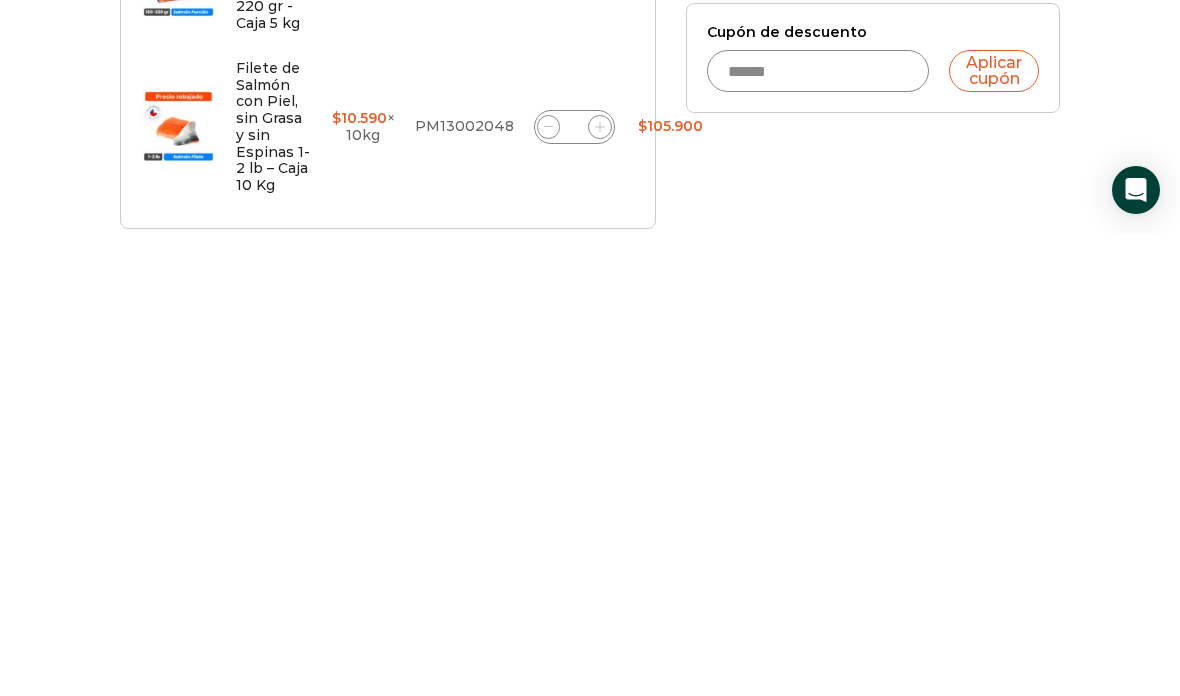 type on "******" 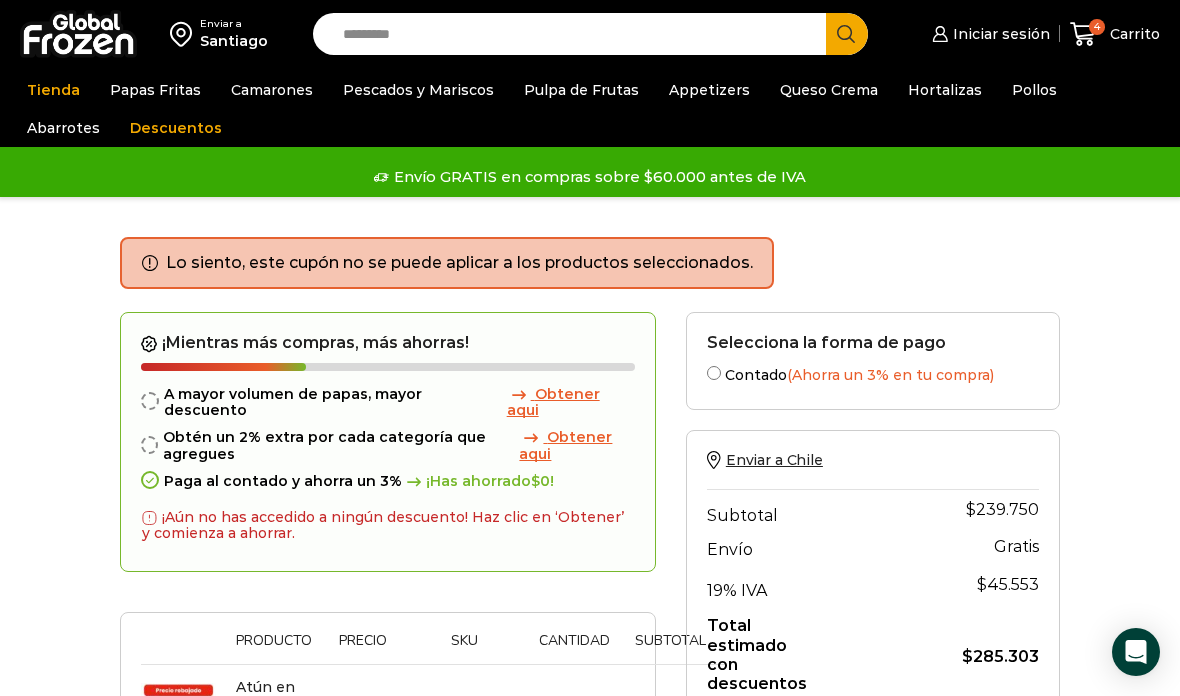 scroll, scrollTop: 0, scrollLeft: 0, axis: both 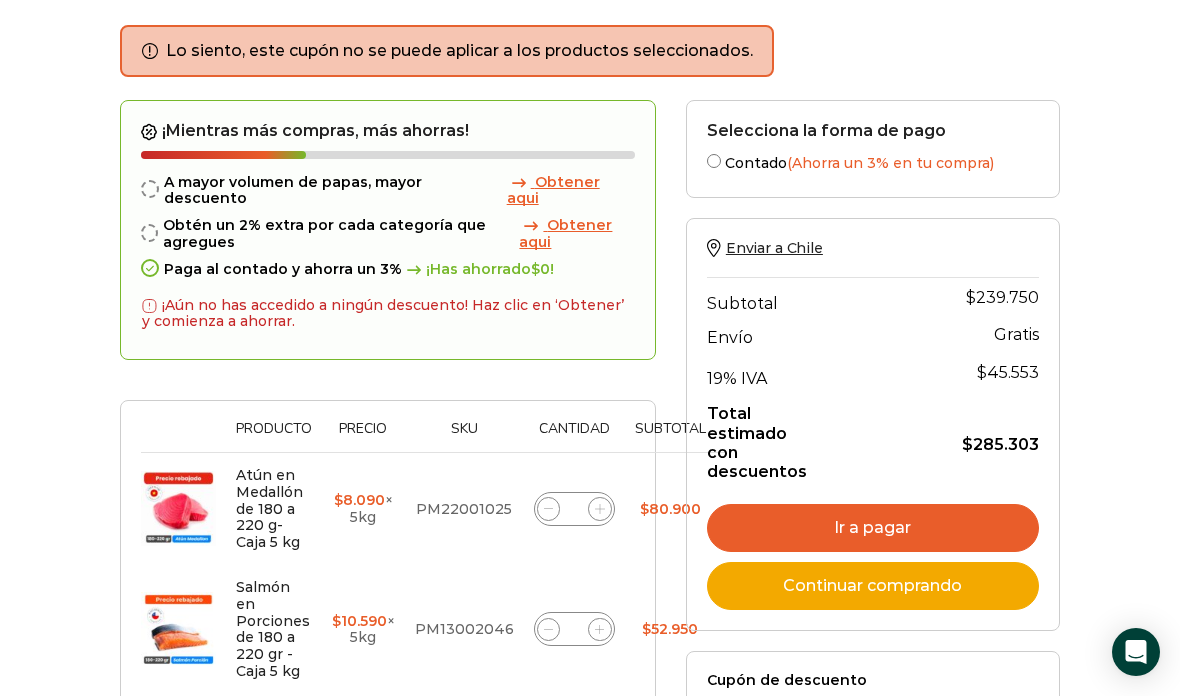 click on "Obtener aqui" at bounding box center [576, 234] 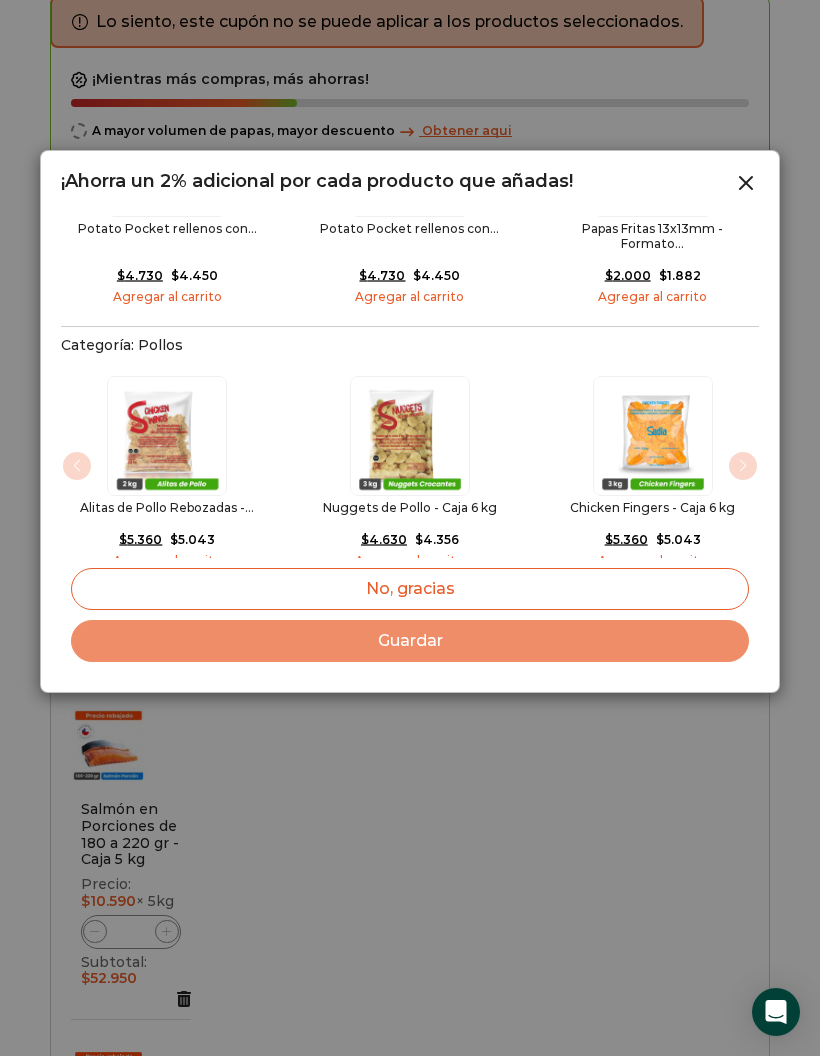 click 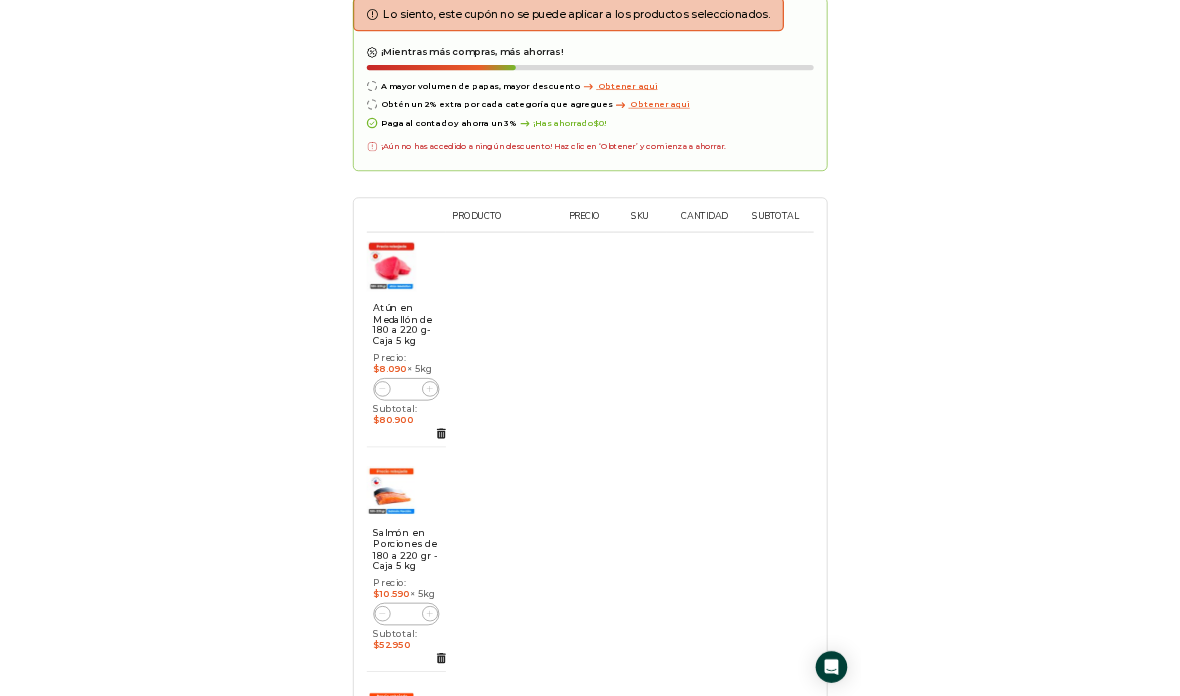 scroll, scrollTop: 0, scrollLeft: 0, axis: both 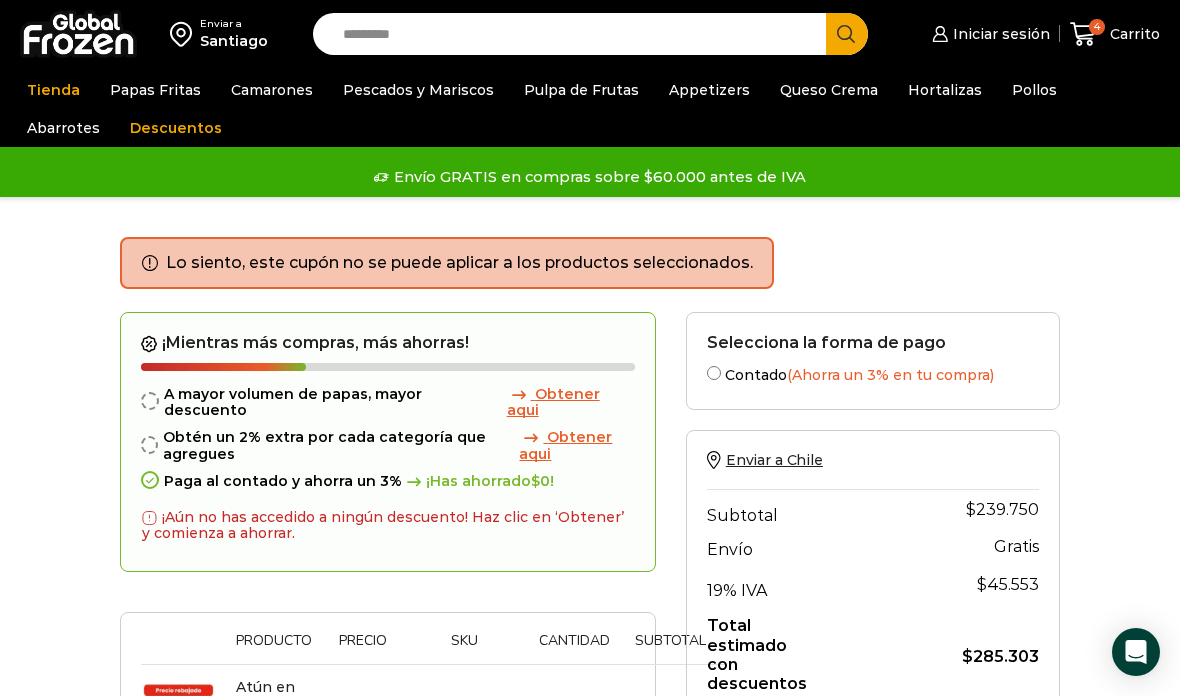 click on "Camarones" at bounding box center [272, 90] 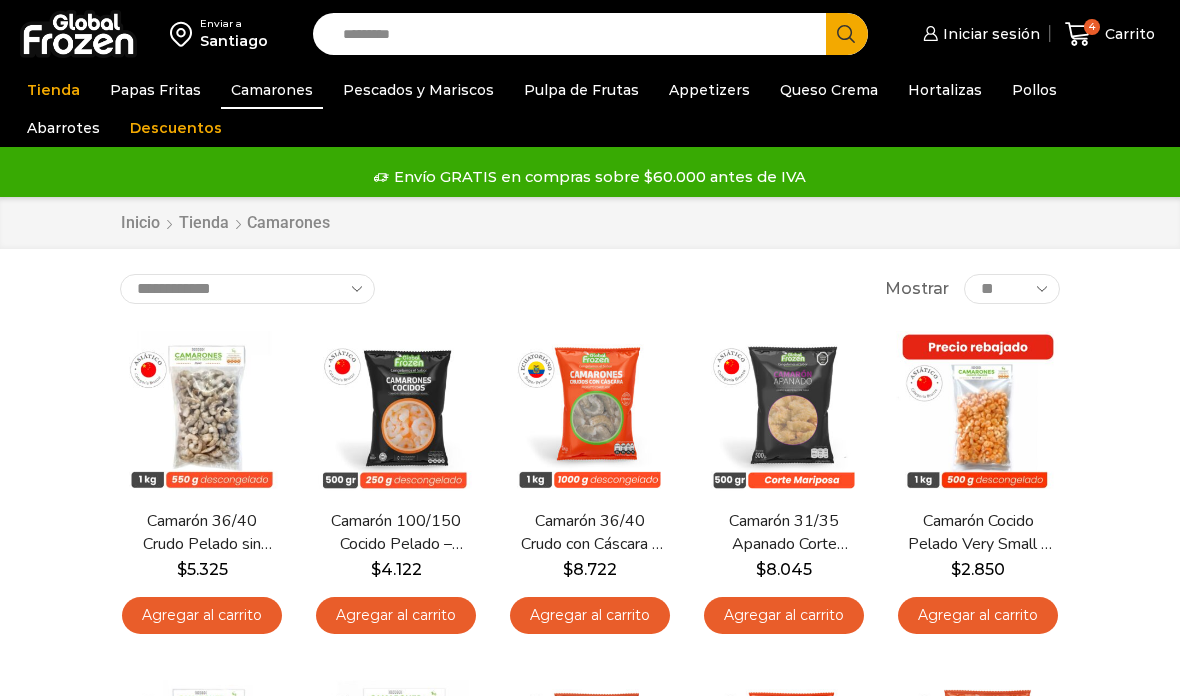 scroll, scrollTop: 0, scrollLeft: 0, axis: both 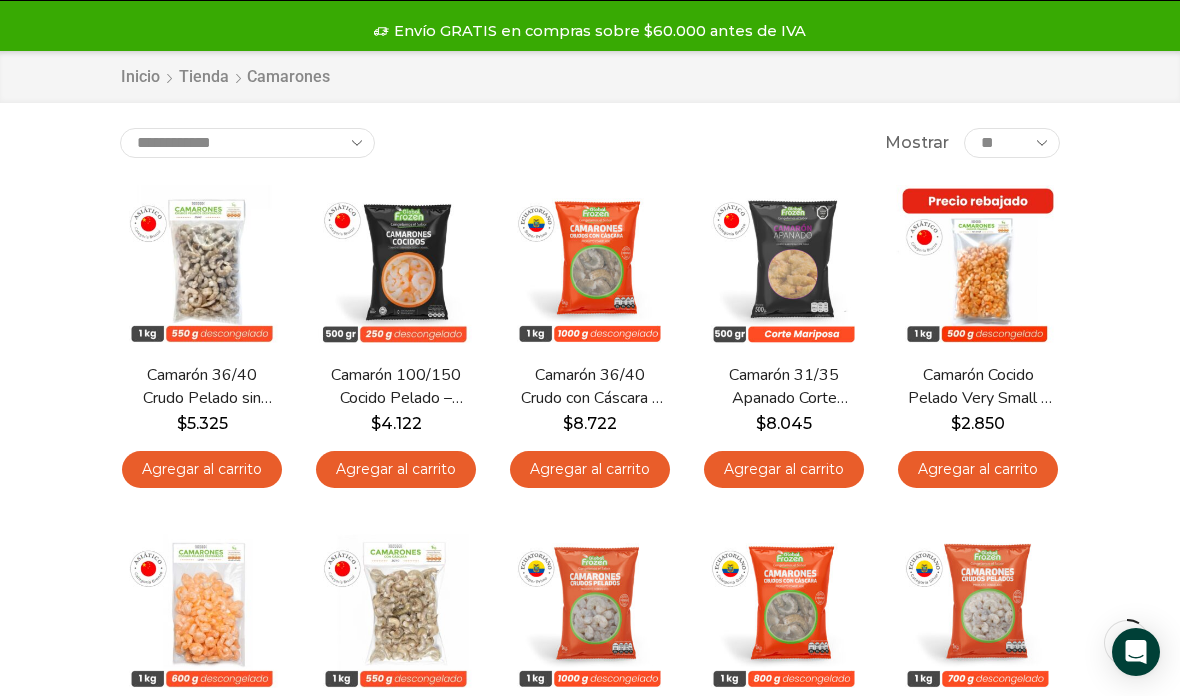 click on "Agregar al carrito" at bounding box center (784, 469) 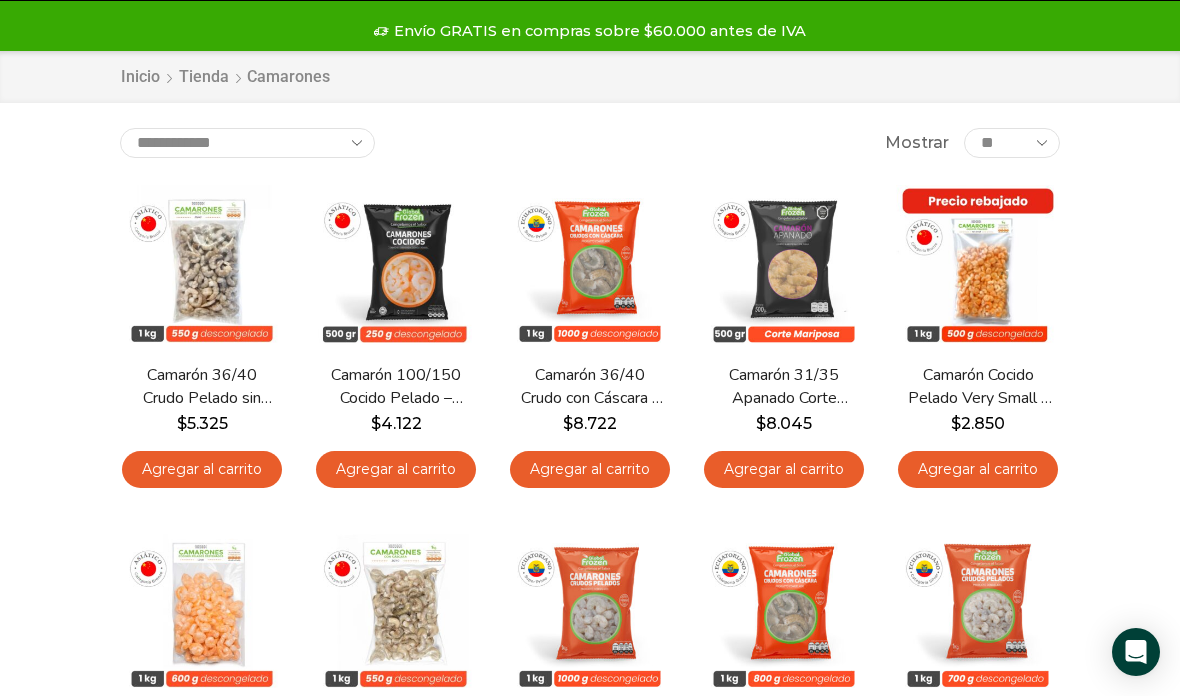 click on "**********" at bounding box center (590, 936) 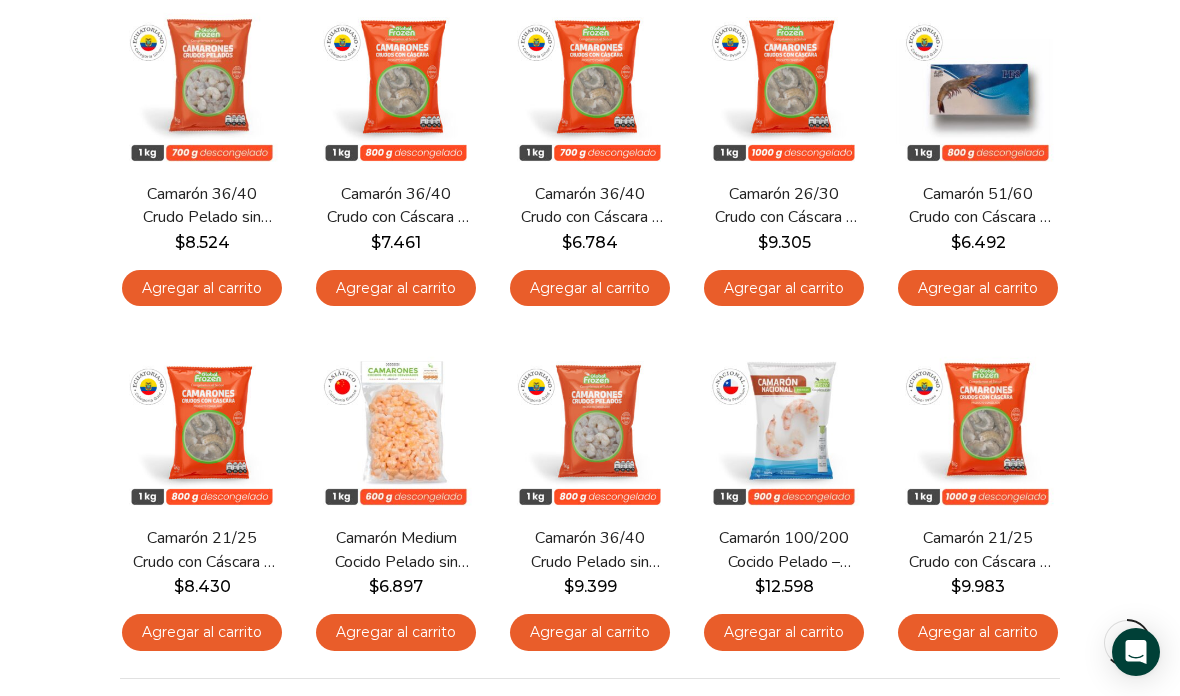 scroll, scrollTop: 1066, scrollLeft: 0, axis: vertical 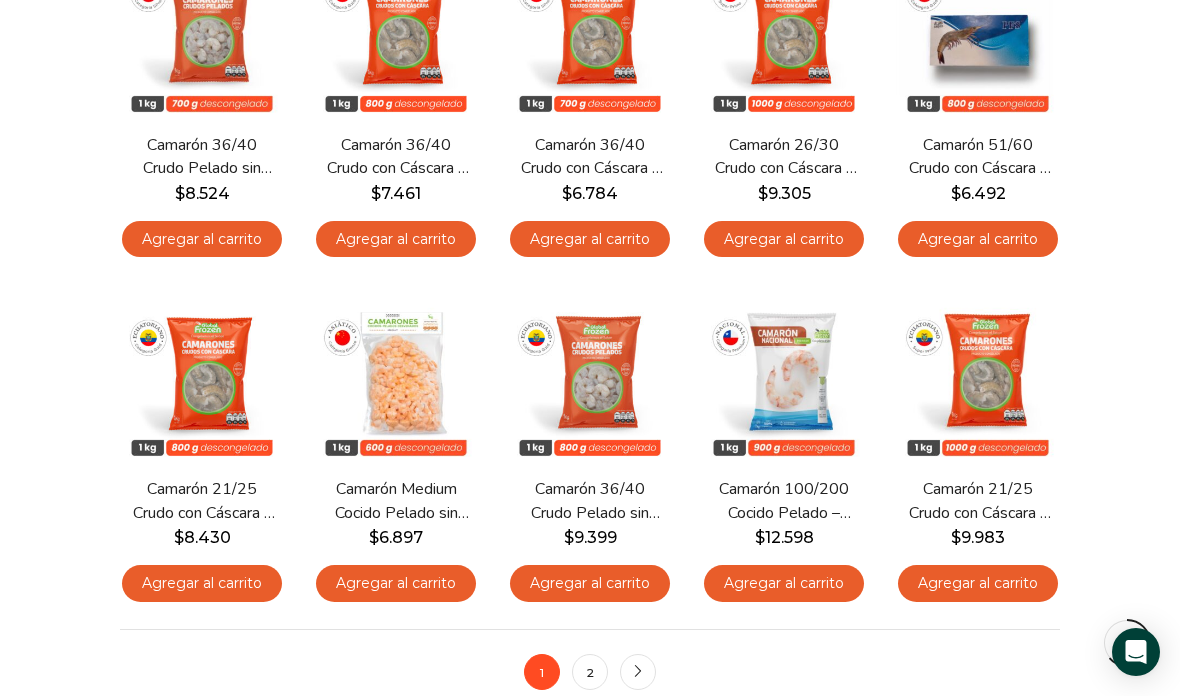 click on "2" at bounding box center [590, 672] 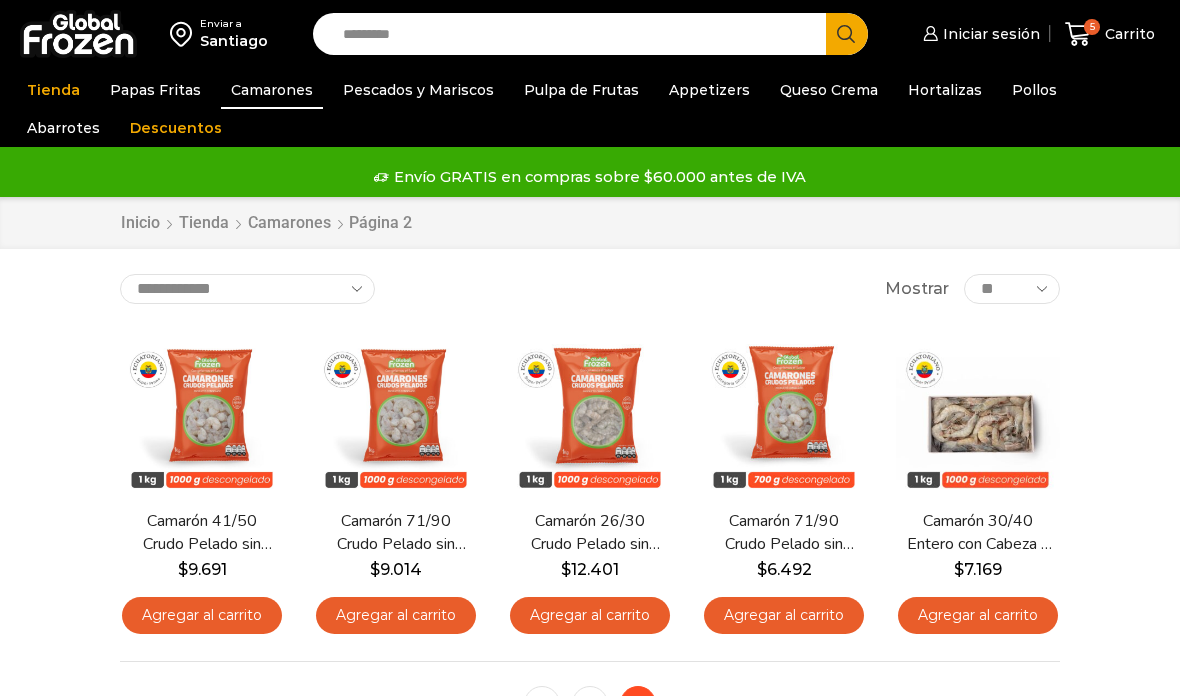 scroll, scrollTop: 0, scrollLeft: 0, axis: both 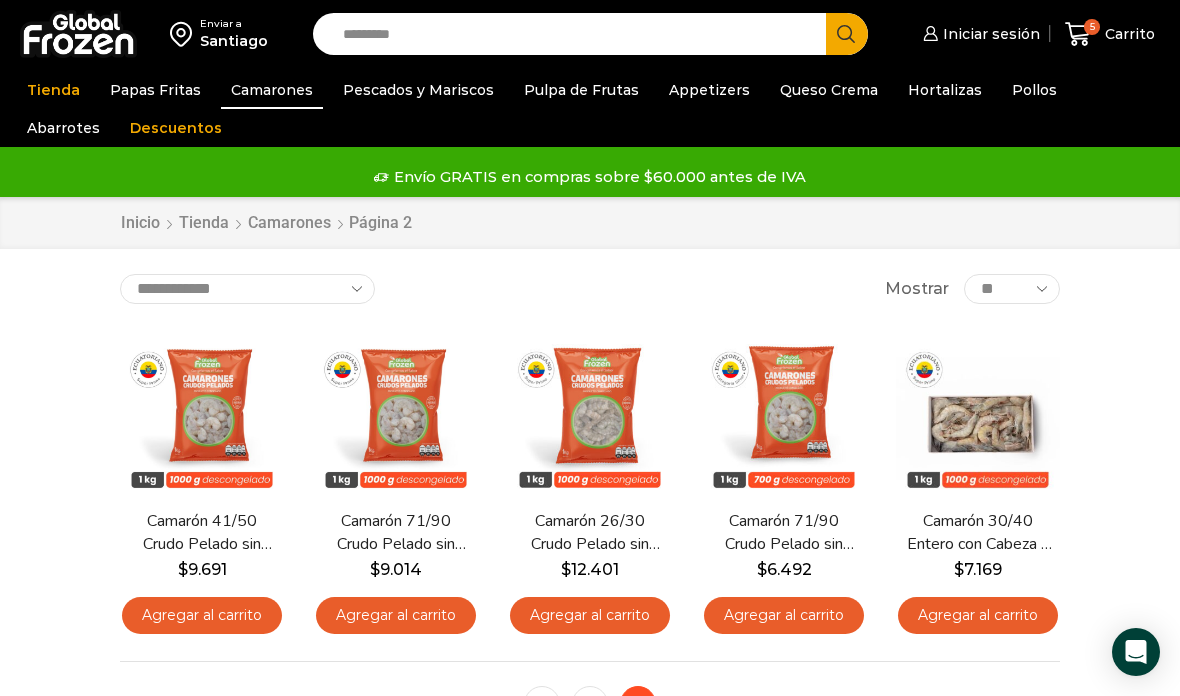 click on "Carrito" at bounding box center (1127, 34) 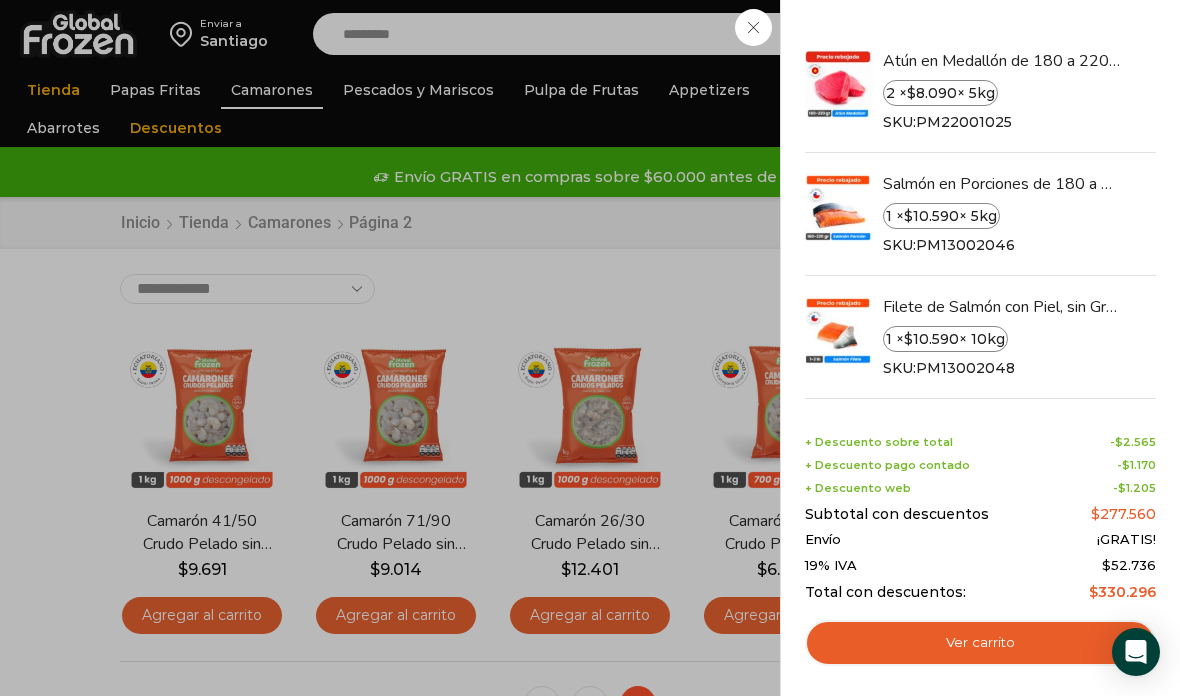 click on "Ver carrito" at bounding box center (980, 643) 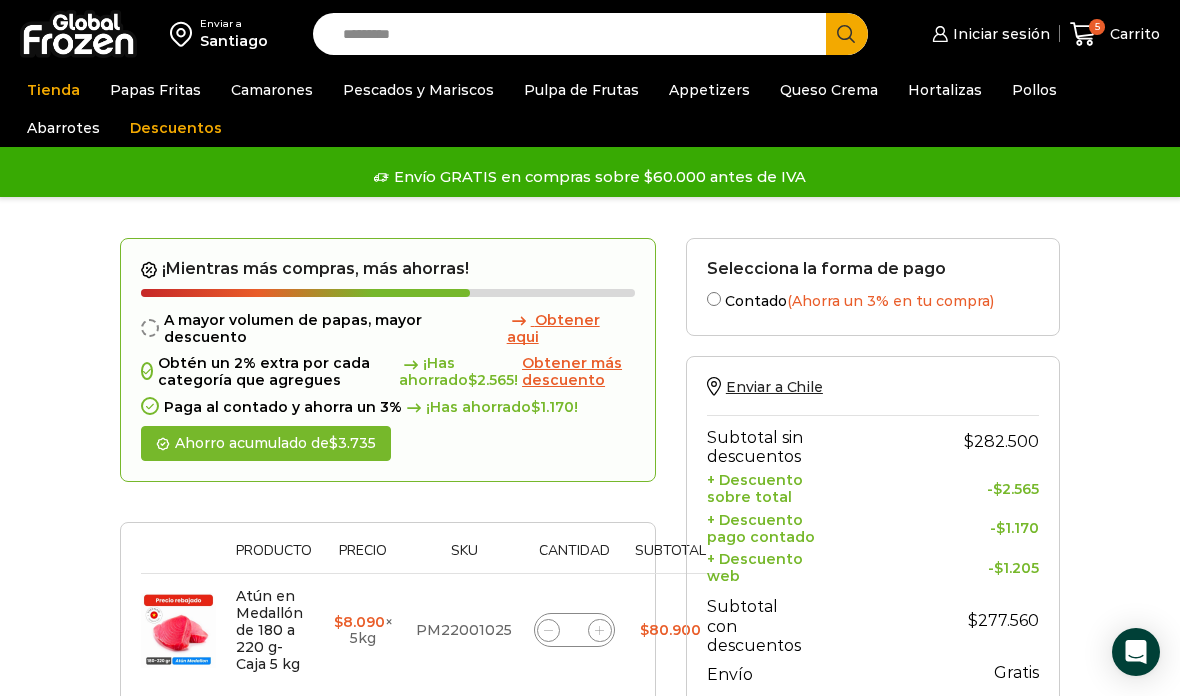 scroll, scrollTop: 0, scrollLeft: 0, axis: both 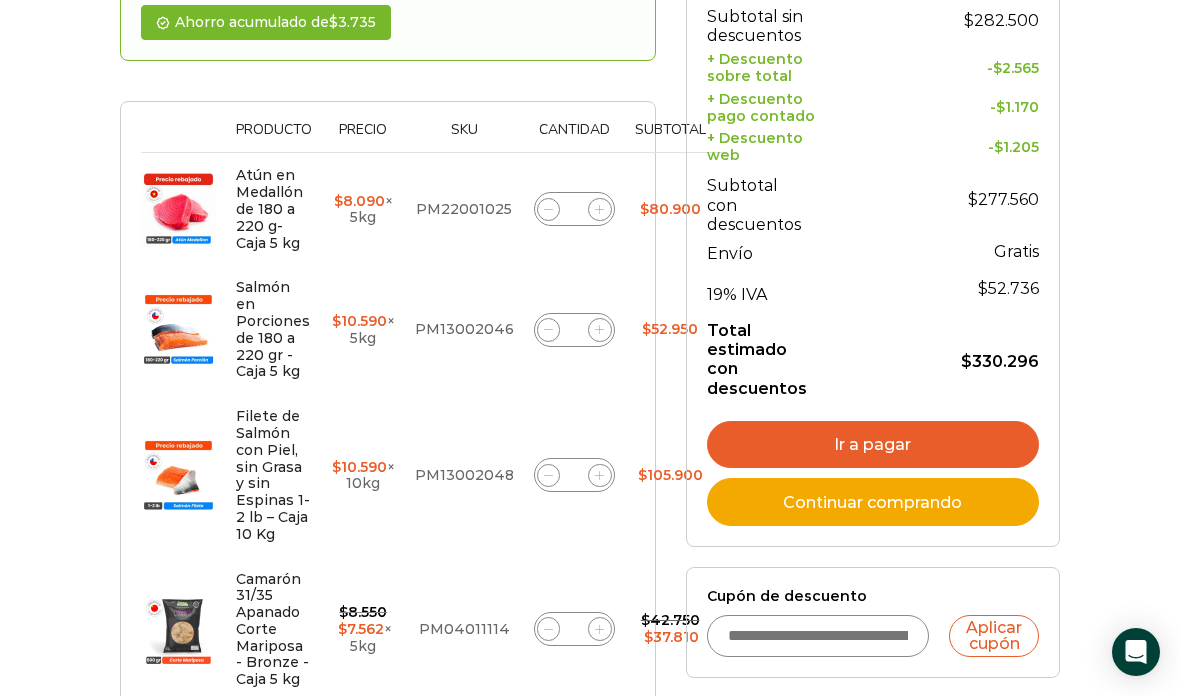 click on "Camarón 31/35 Apanado Corte Mariposa - Bronze - Caja 5 kg cantidad
*" 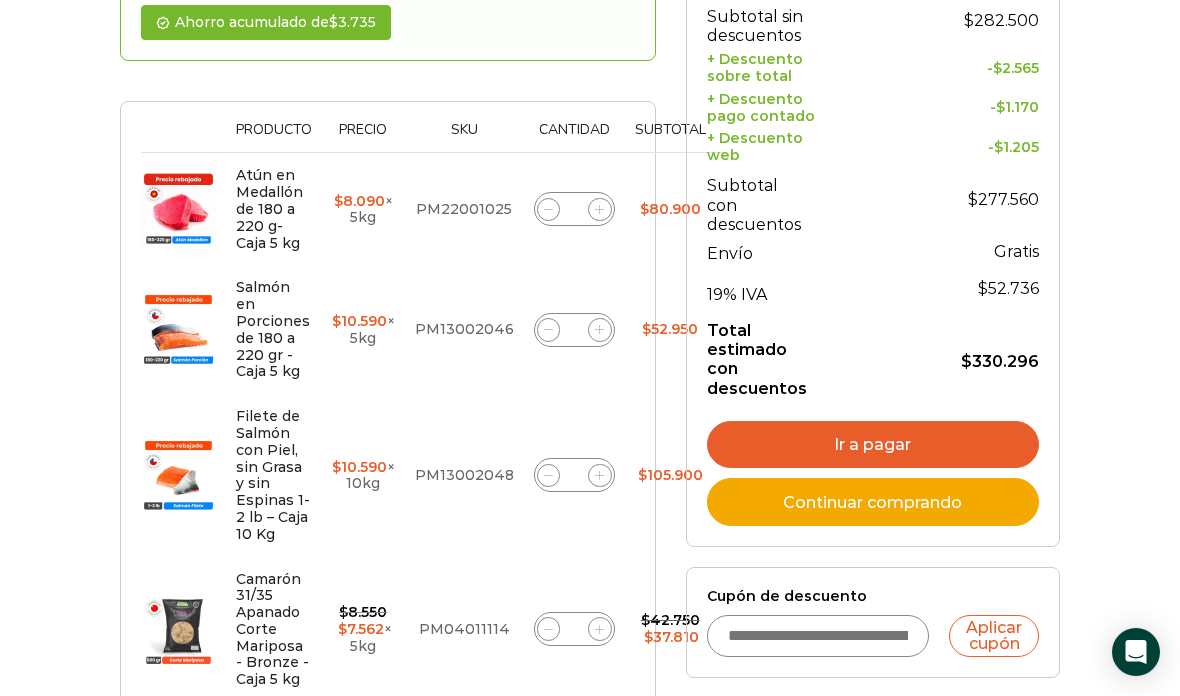 click 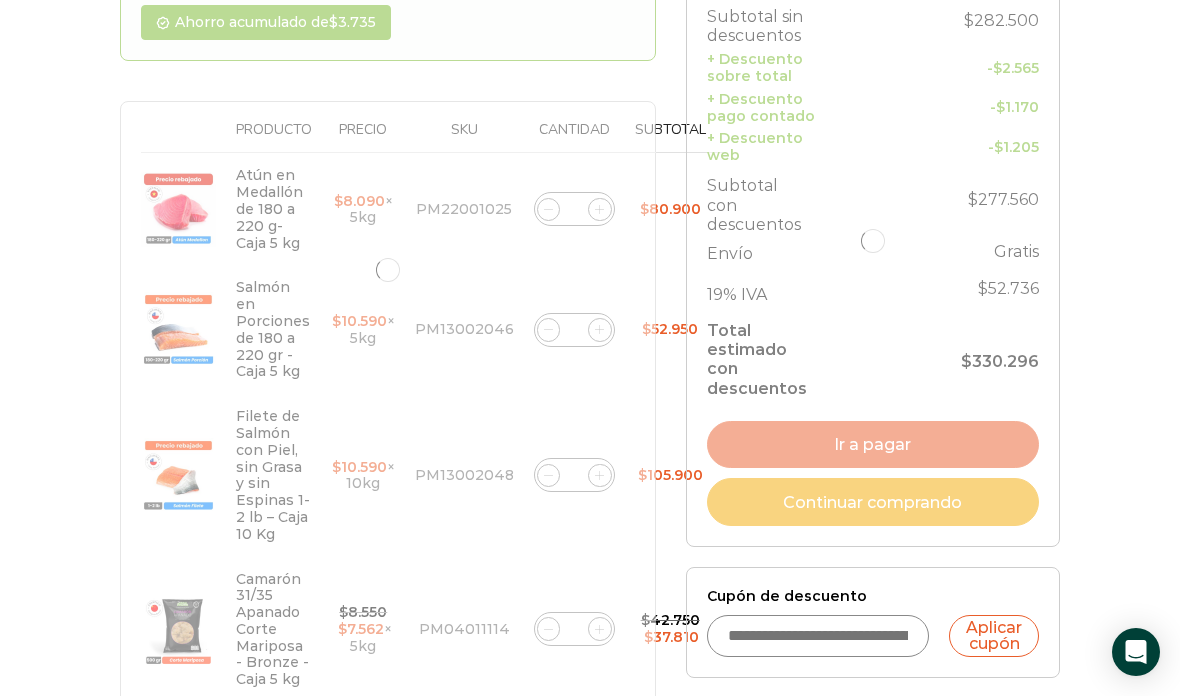 click on "Cupón de descuento" at bounding box center (818, 636) 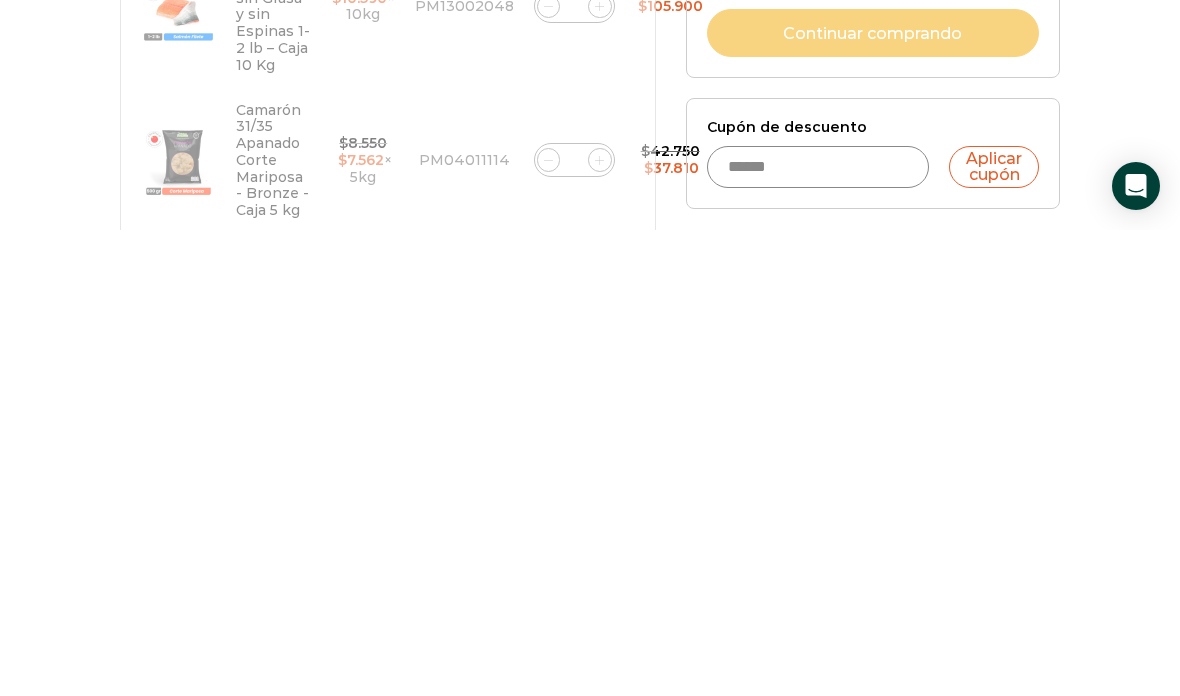 type on "******" 